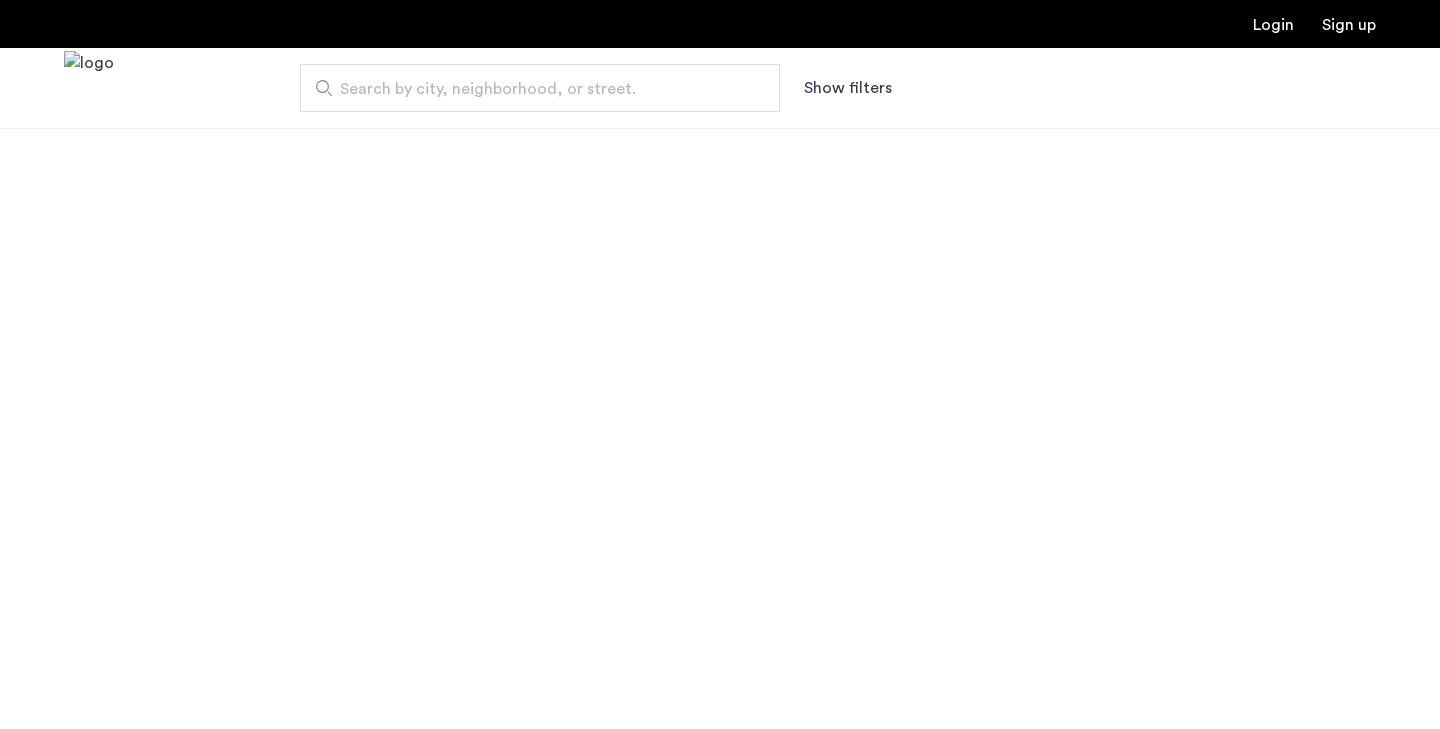scroll, scrollTop: 0, scrollLeft: 0, axis: both 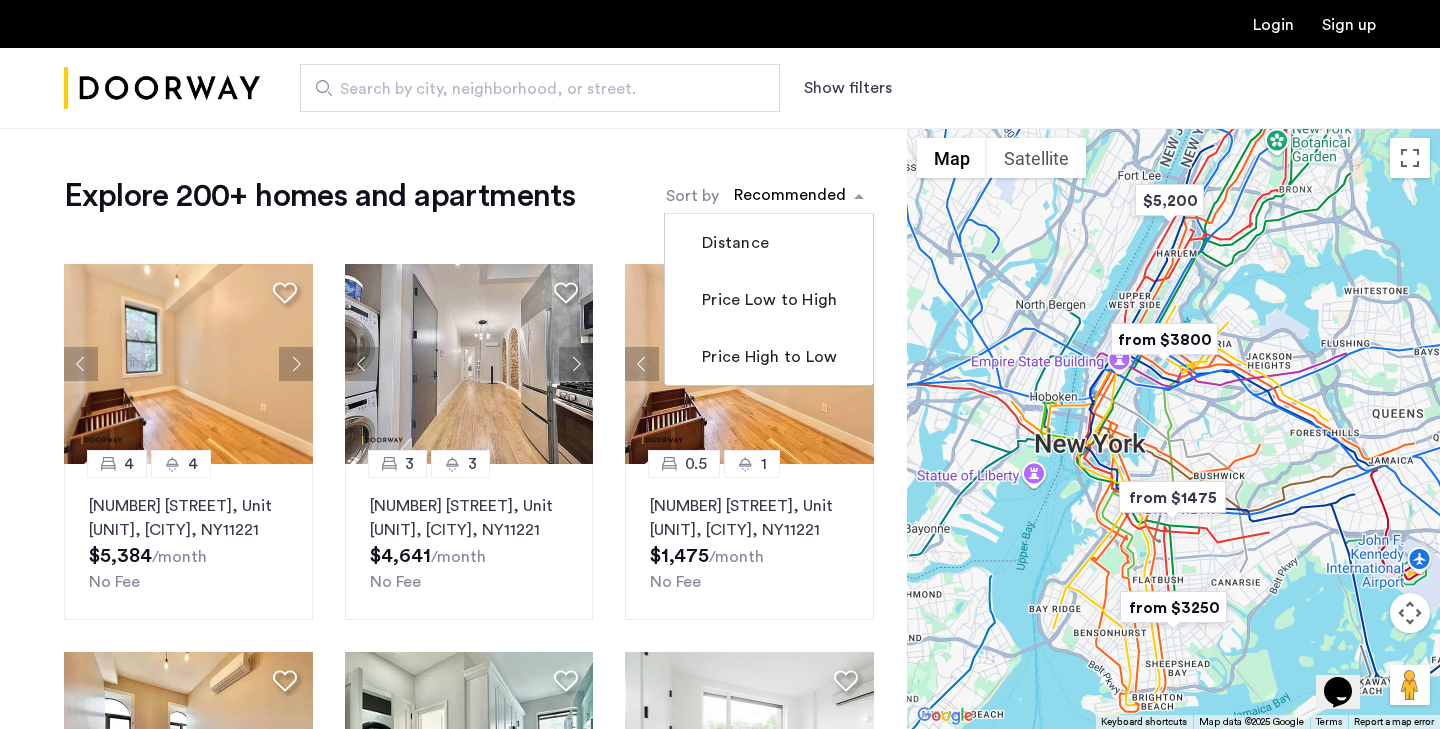 click 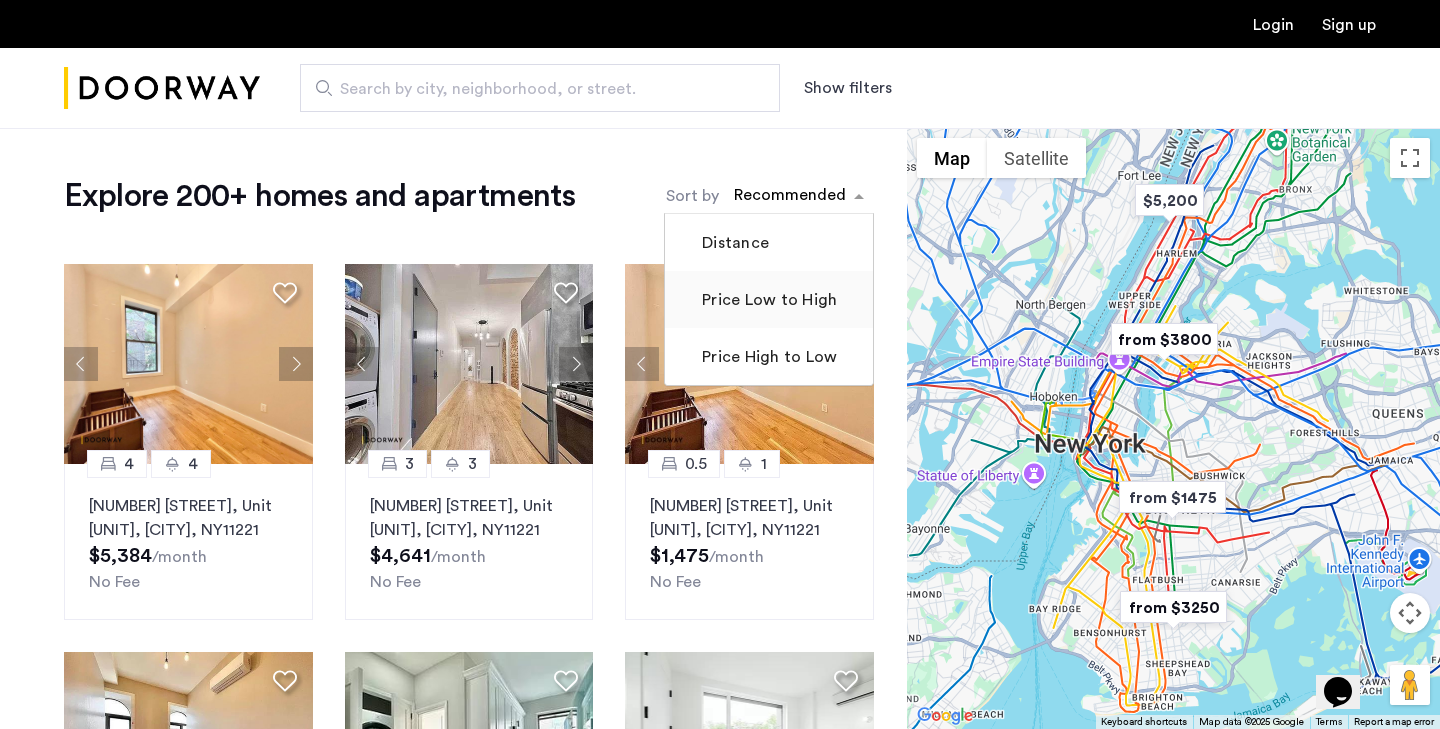click on "Price Low to High" at bounding box center [769, 299] 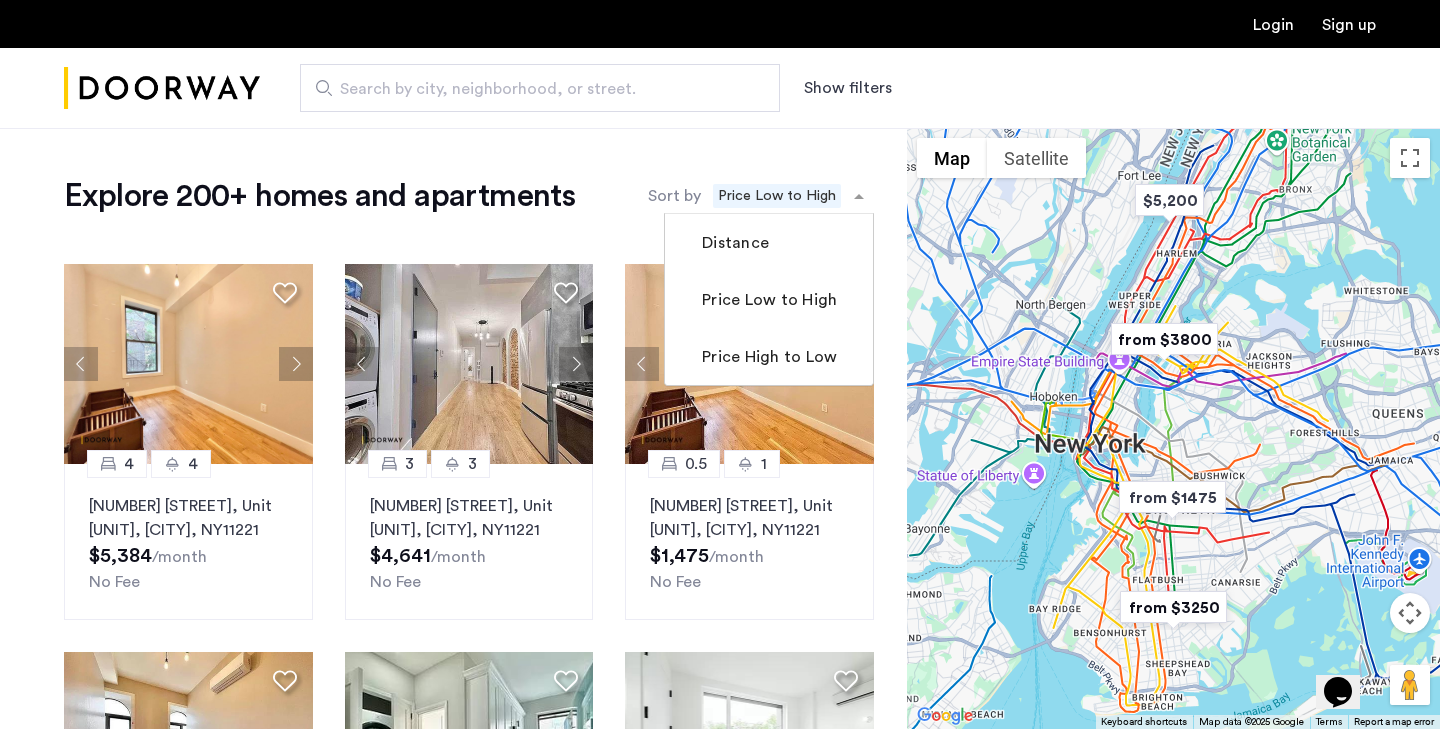 click on "Show filters" at bounding box center [848, 88] 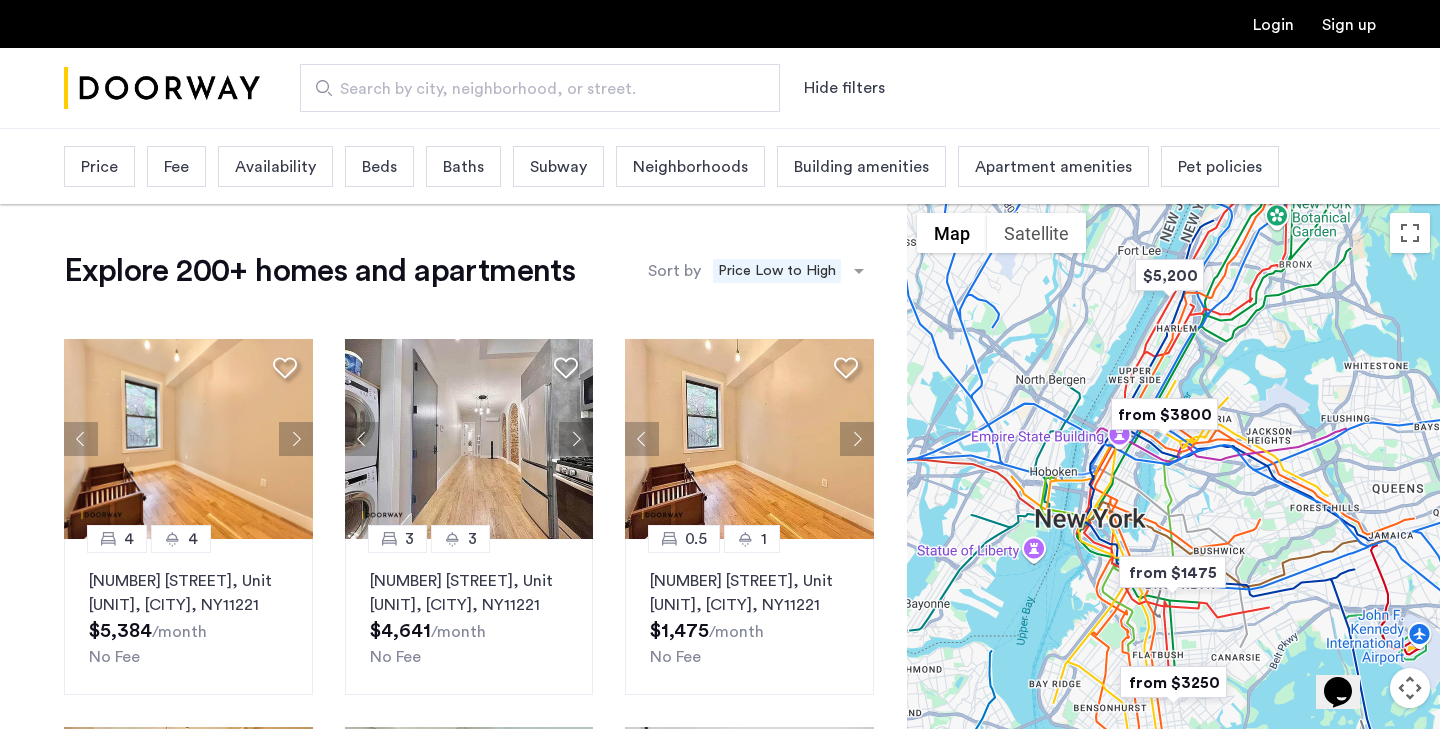 click on "Beds" at bounding box center [379, 167] 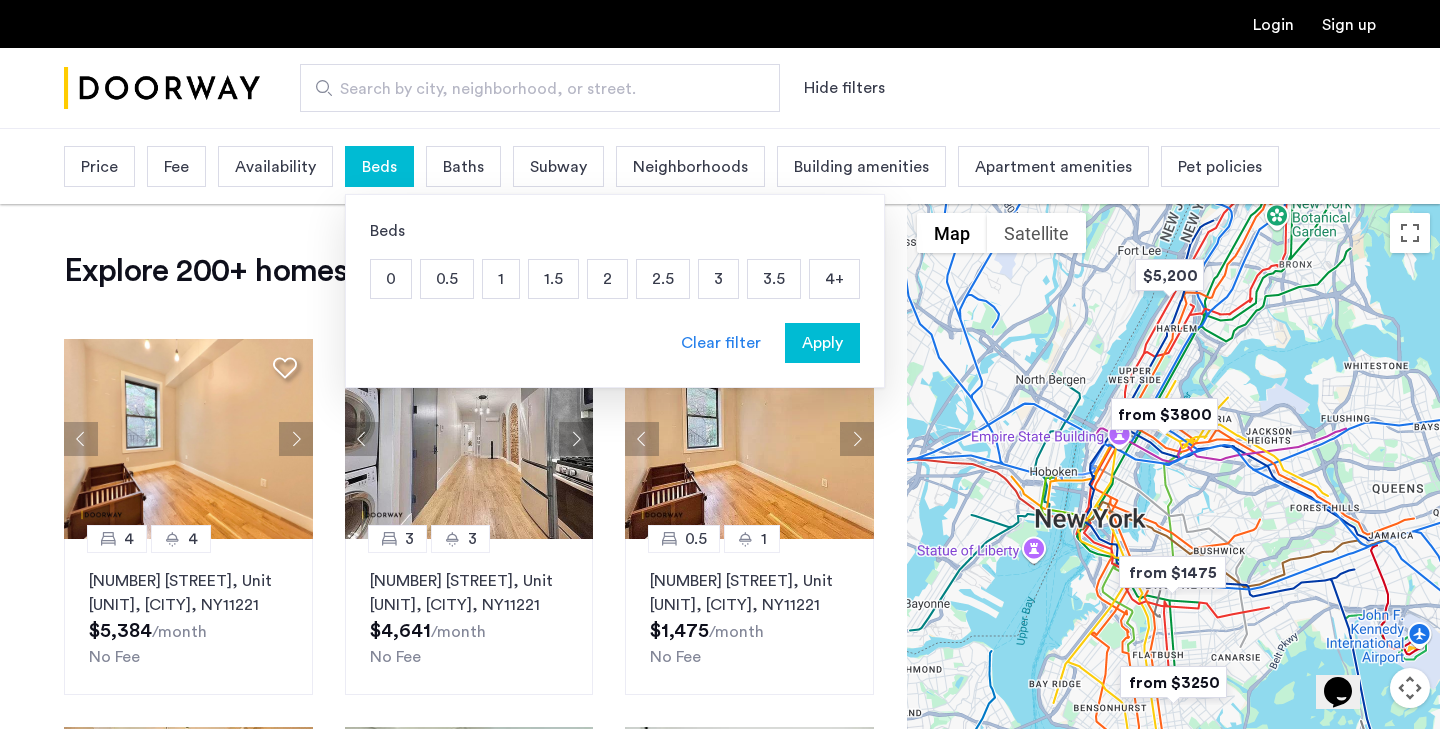 click on "2" at bounding box center (607, 279) 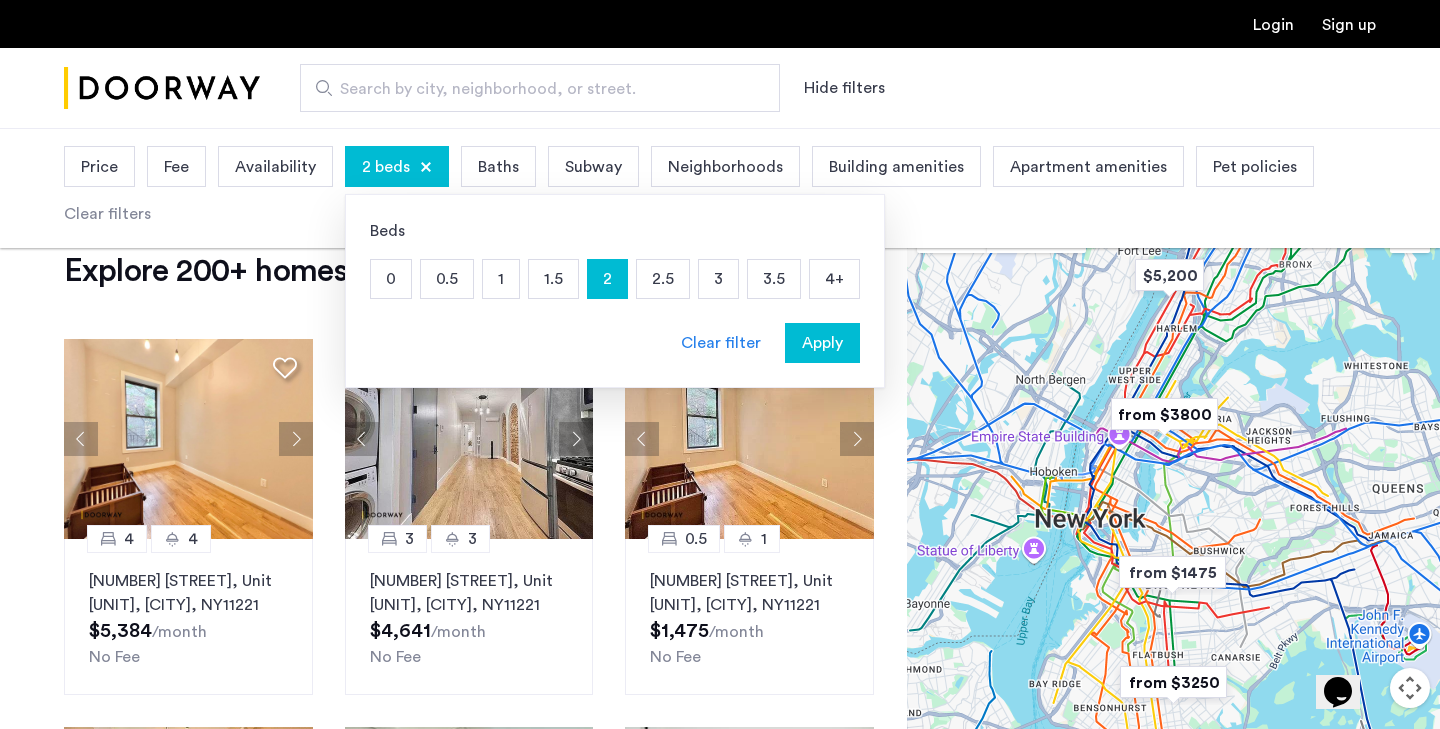 click on "Baths" at bounding box center [498, 166] 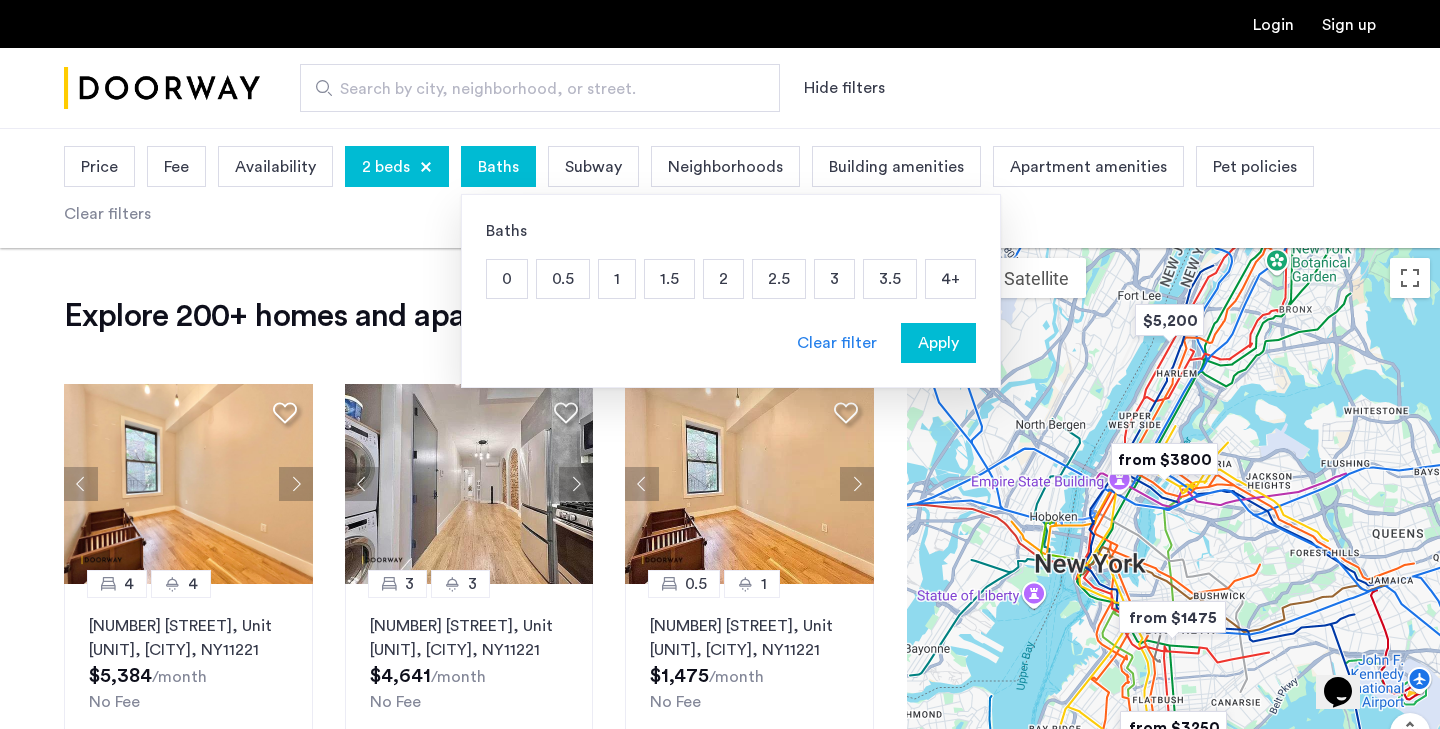click on "1.5" at bounding box center [669, 279] 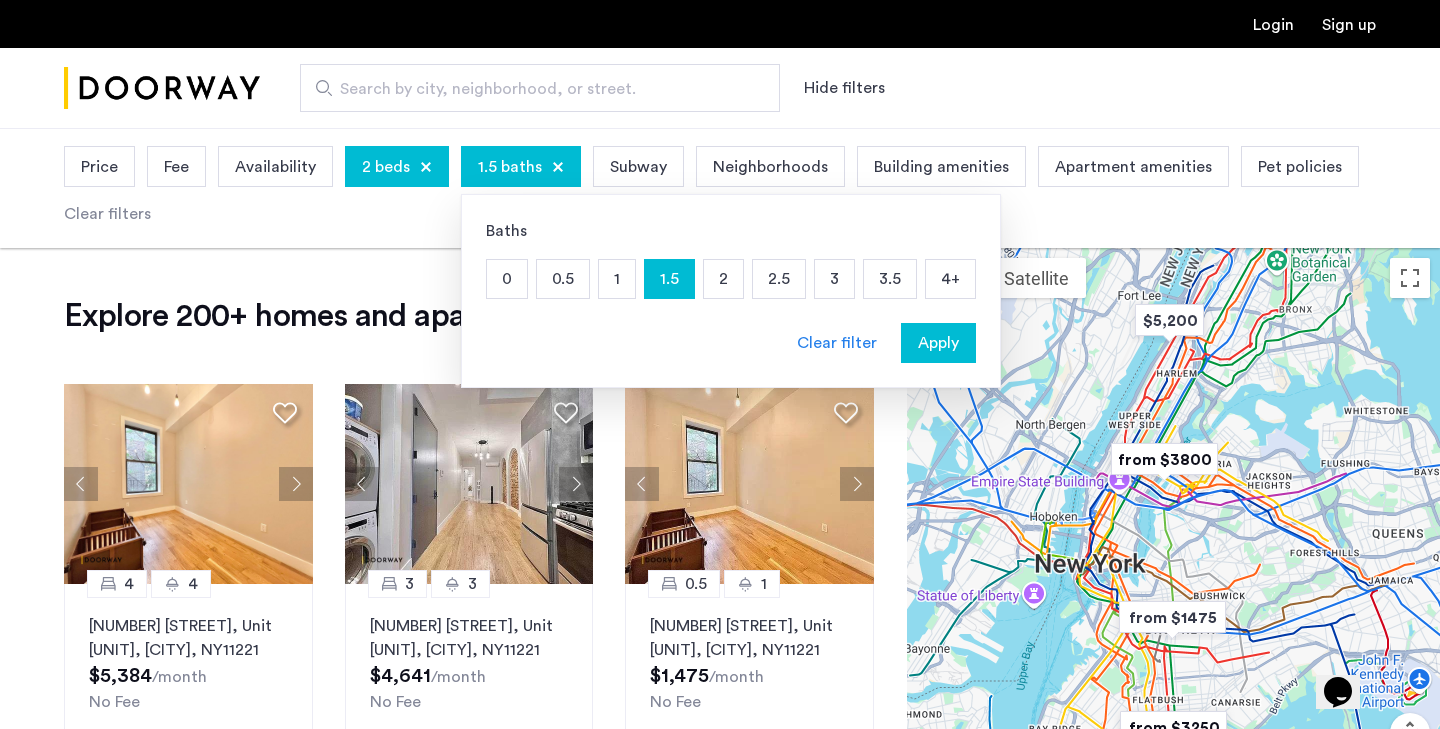 click on "Price" at bounding box center (99, 167) 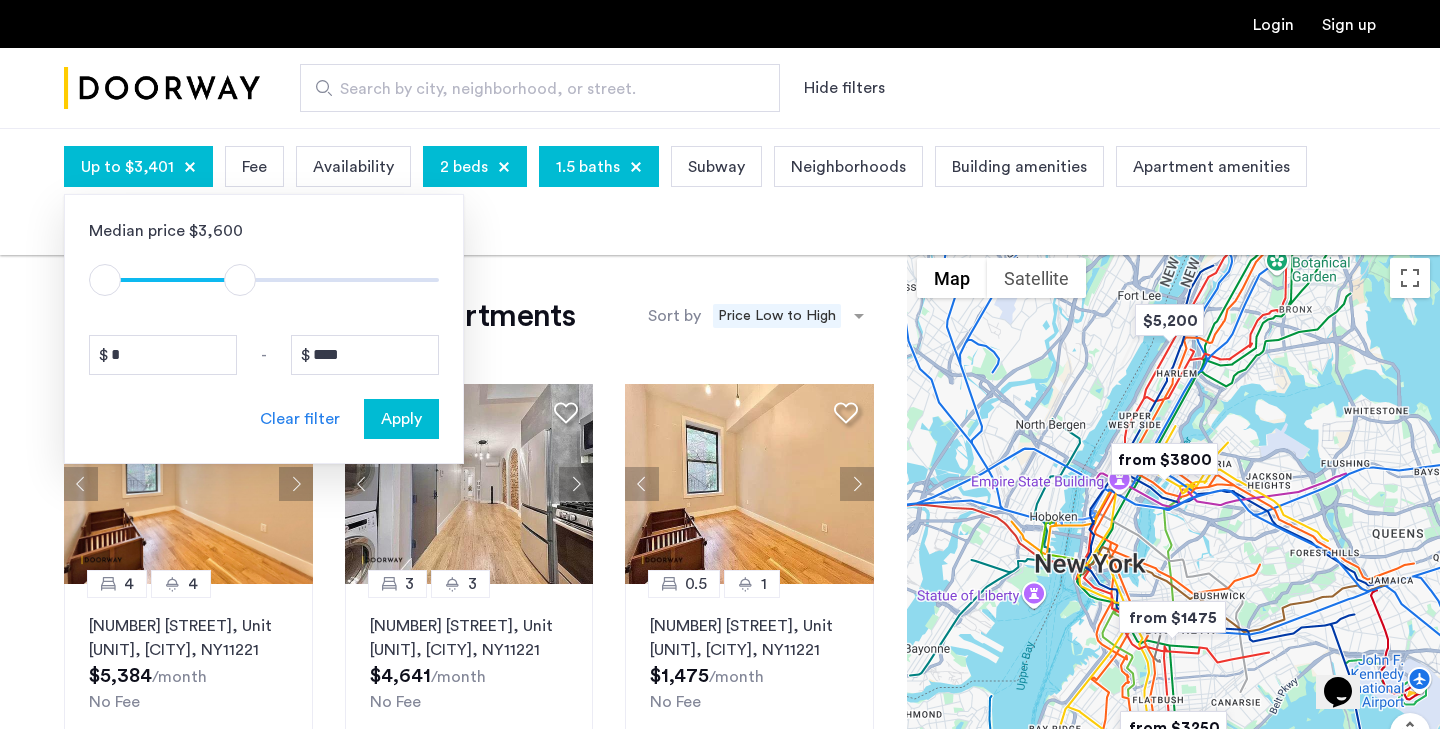 type on "****" 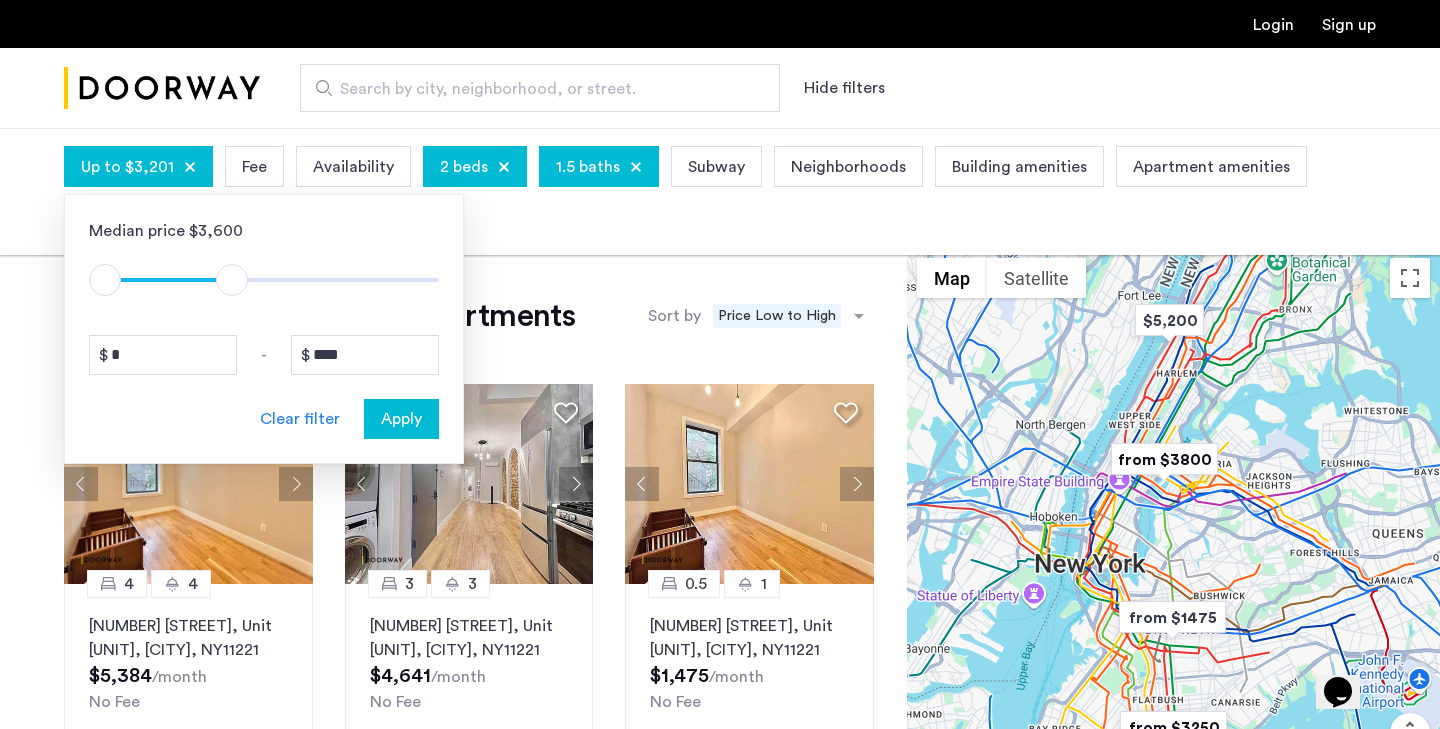 drag, startPoint x: 432, startPoint y: 285, endPoint x: 233, endPoint y: 268, distance: 199.72481 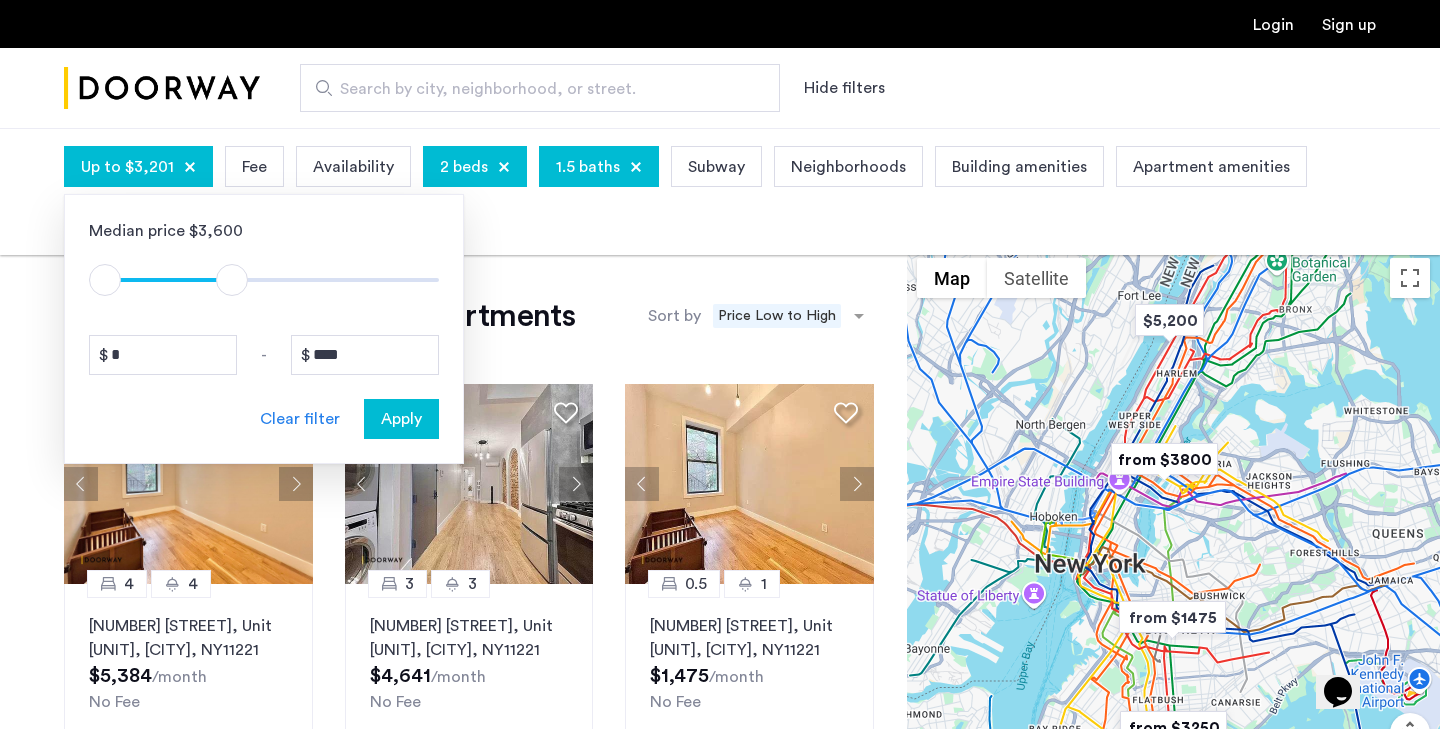 click on "Apply" at bounding box center (401, 419) 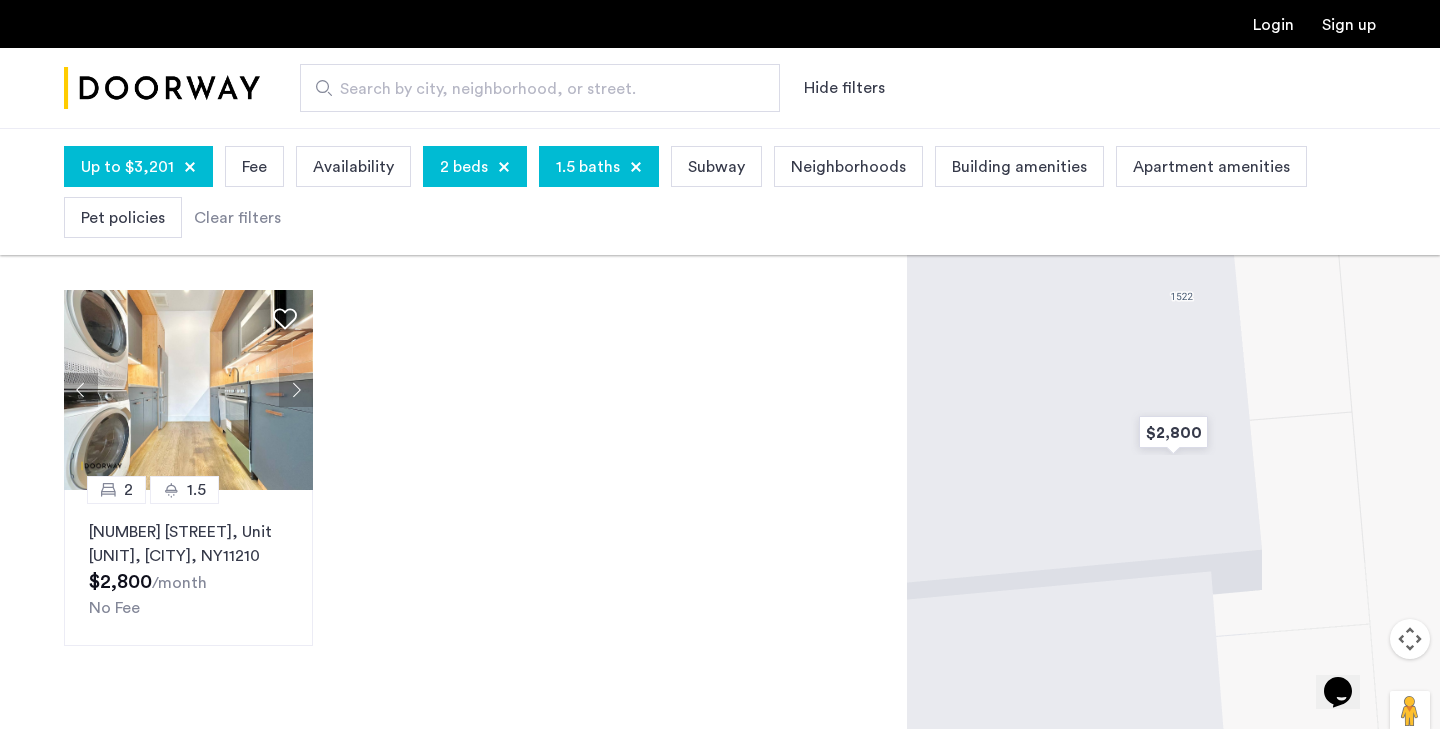 scroll, scrollTop: 95, scrollLeft: 0, axis: vertical 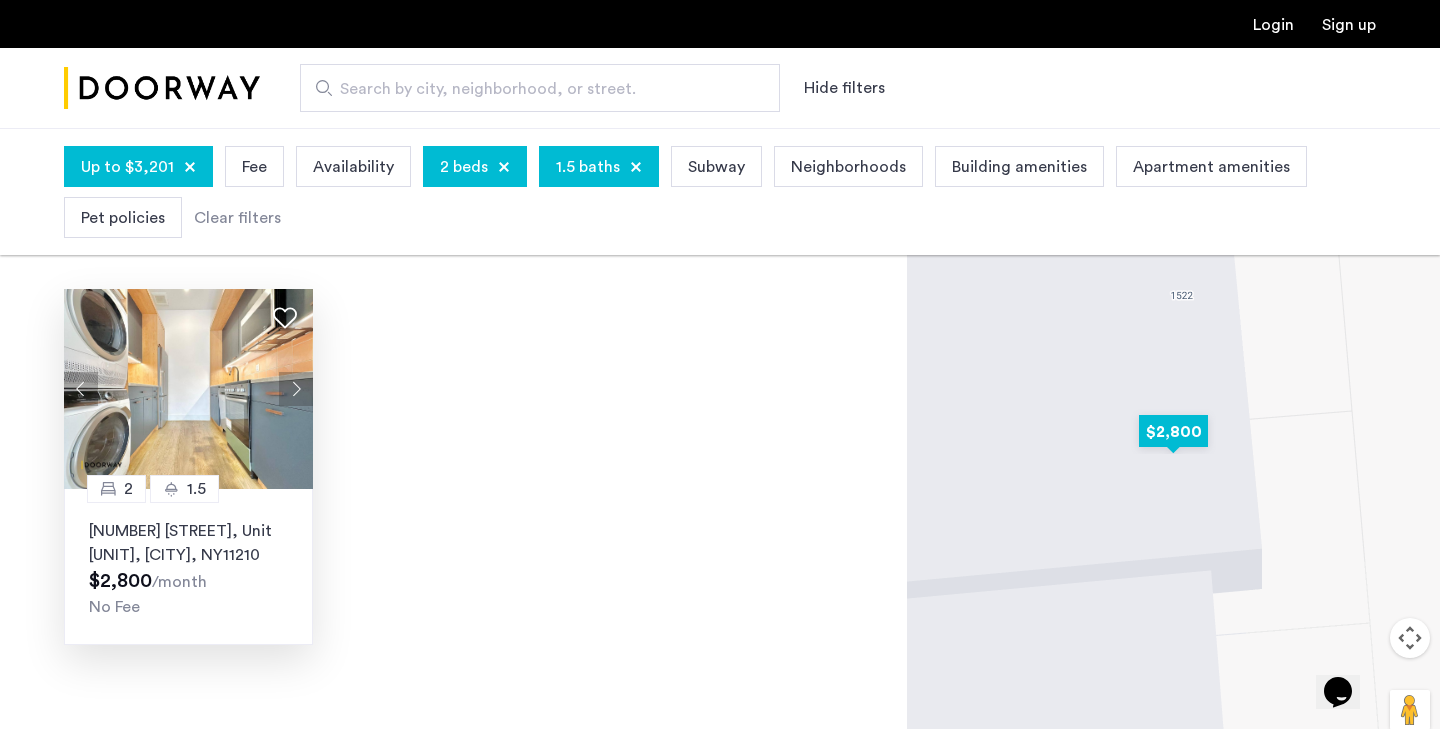 click 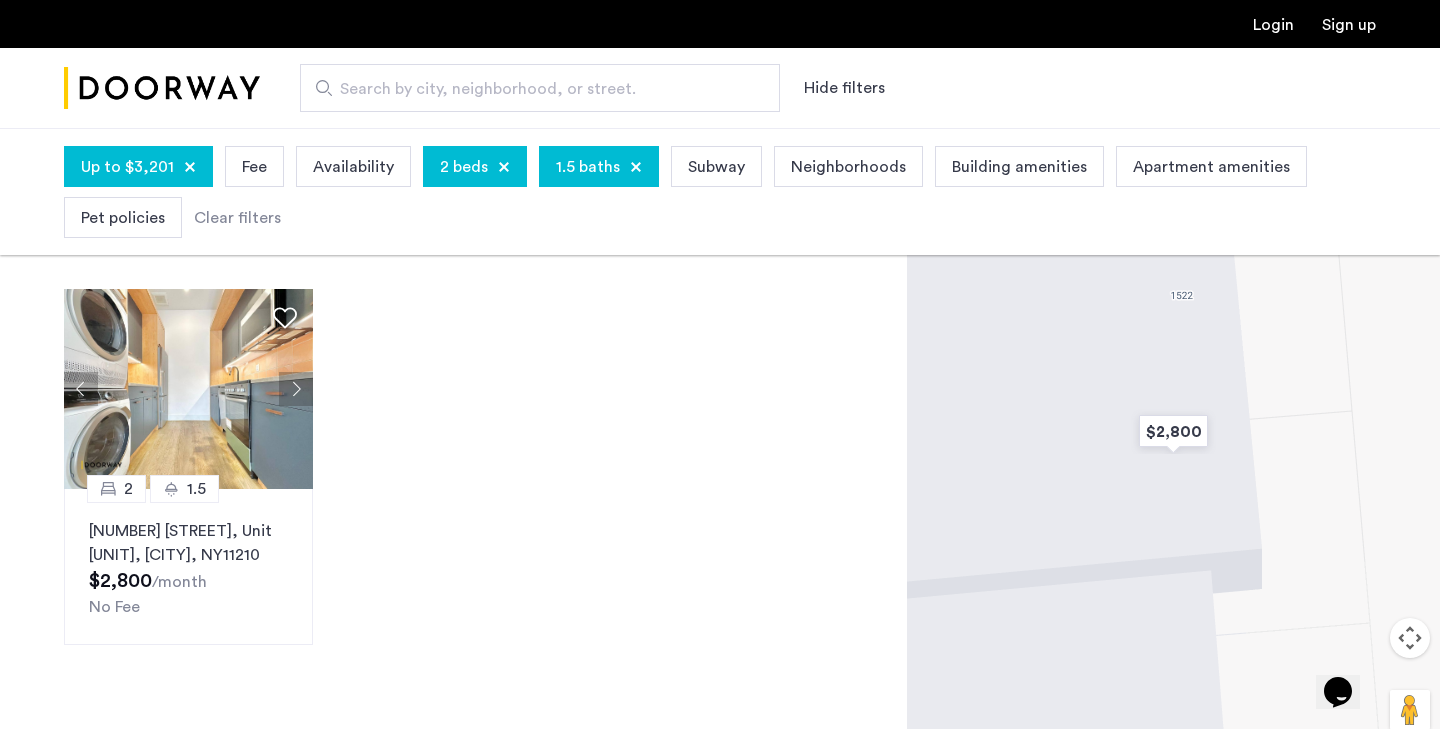 click at bounding box center (636, 167) 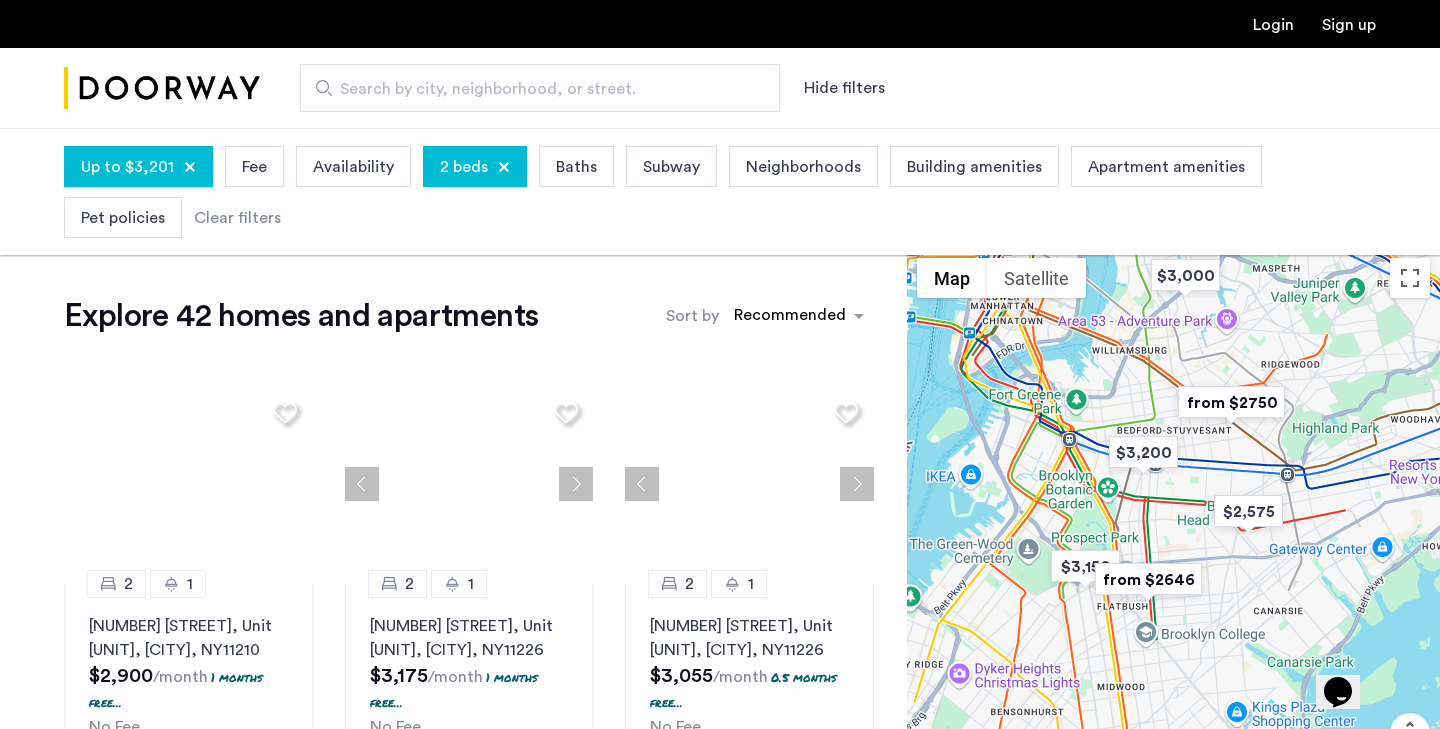 click on "Baths" at bounding box center [576, 167] 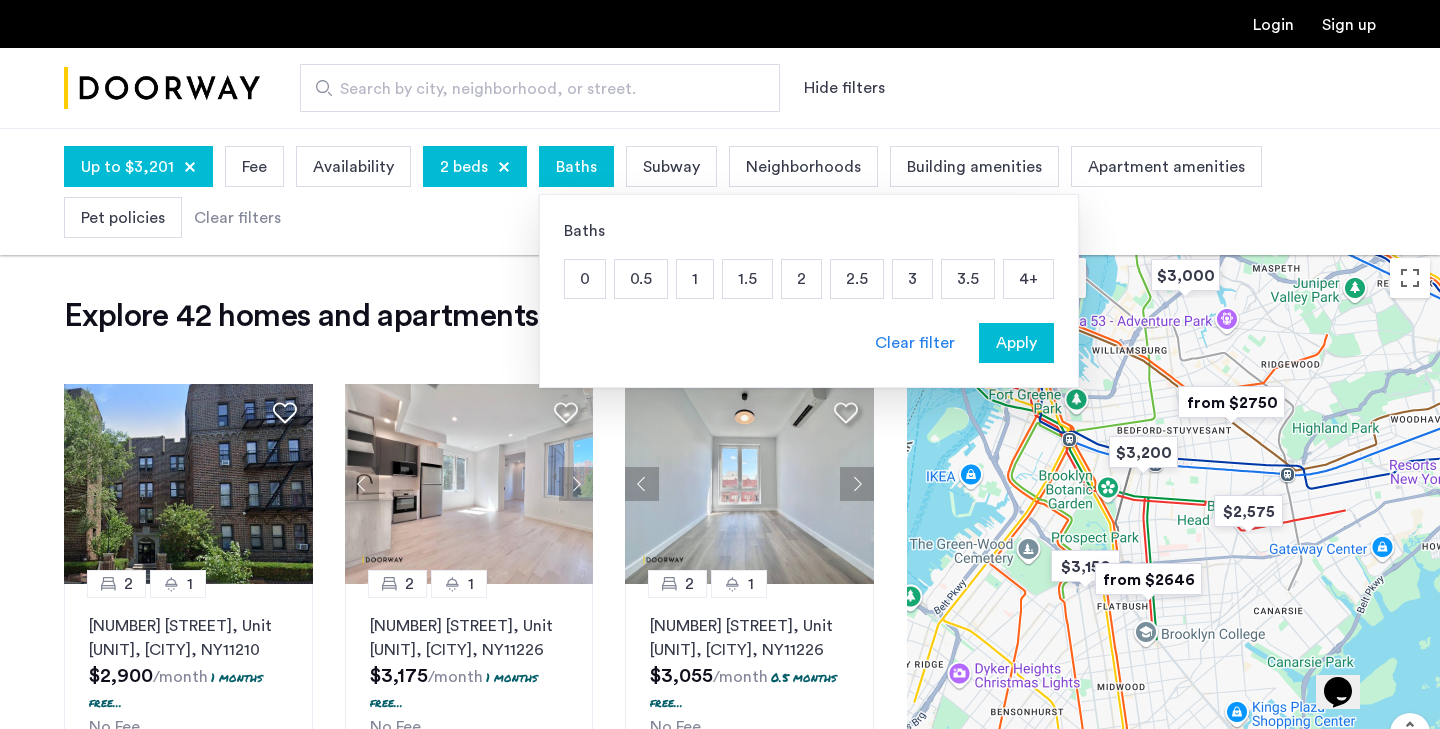 click on "1" at bounding box center (695, 279) 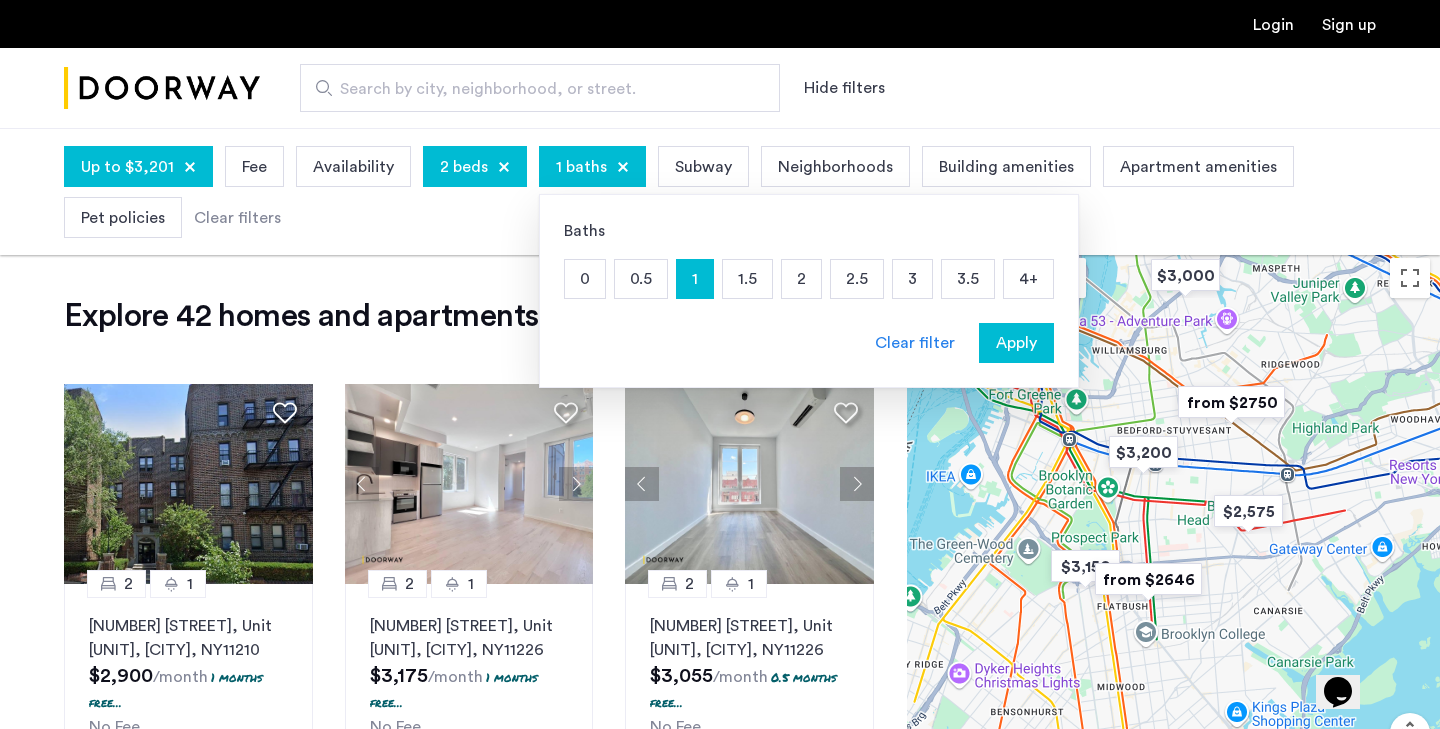 click on "Apply" at bounding box center [1016, 343] 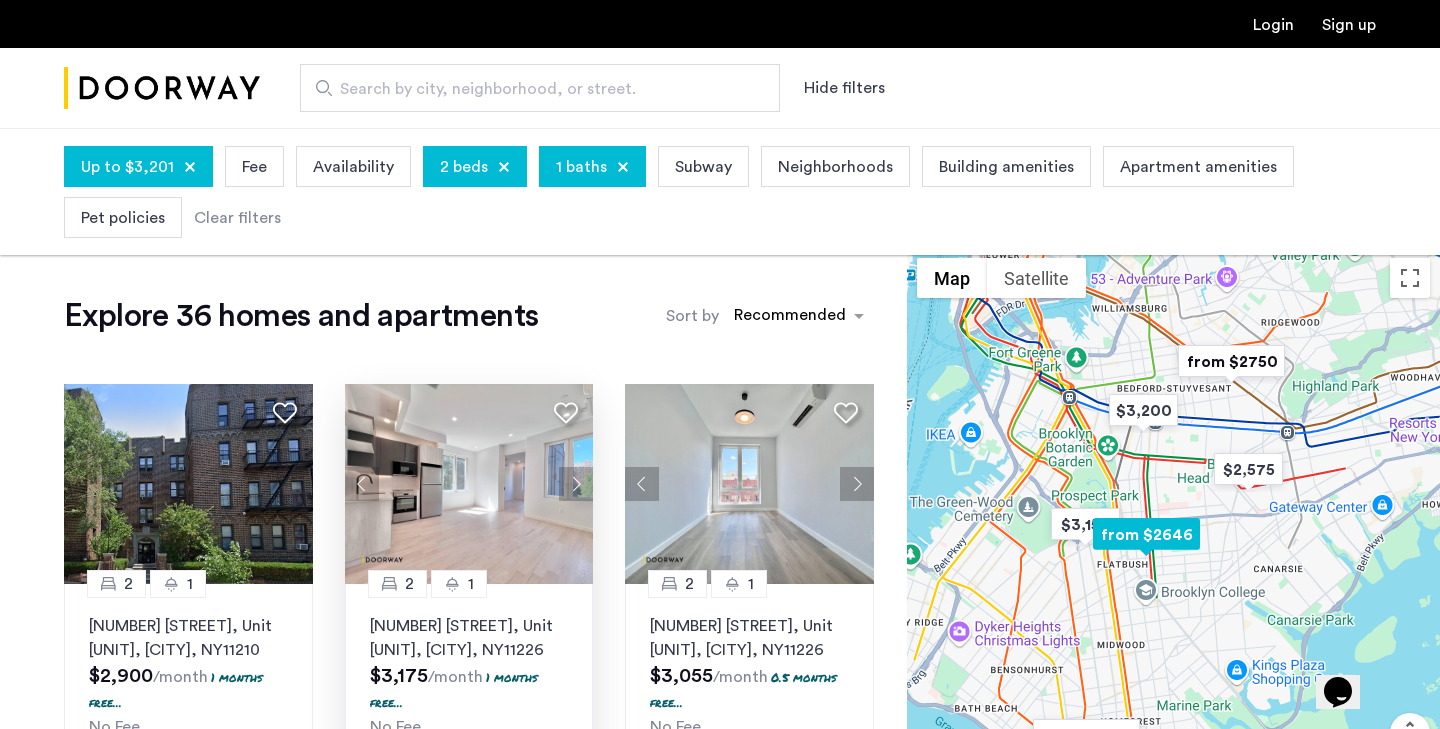 click 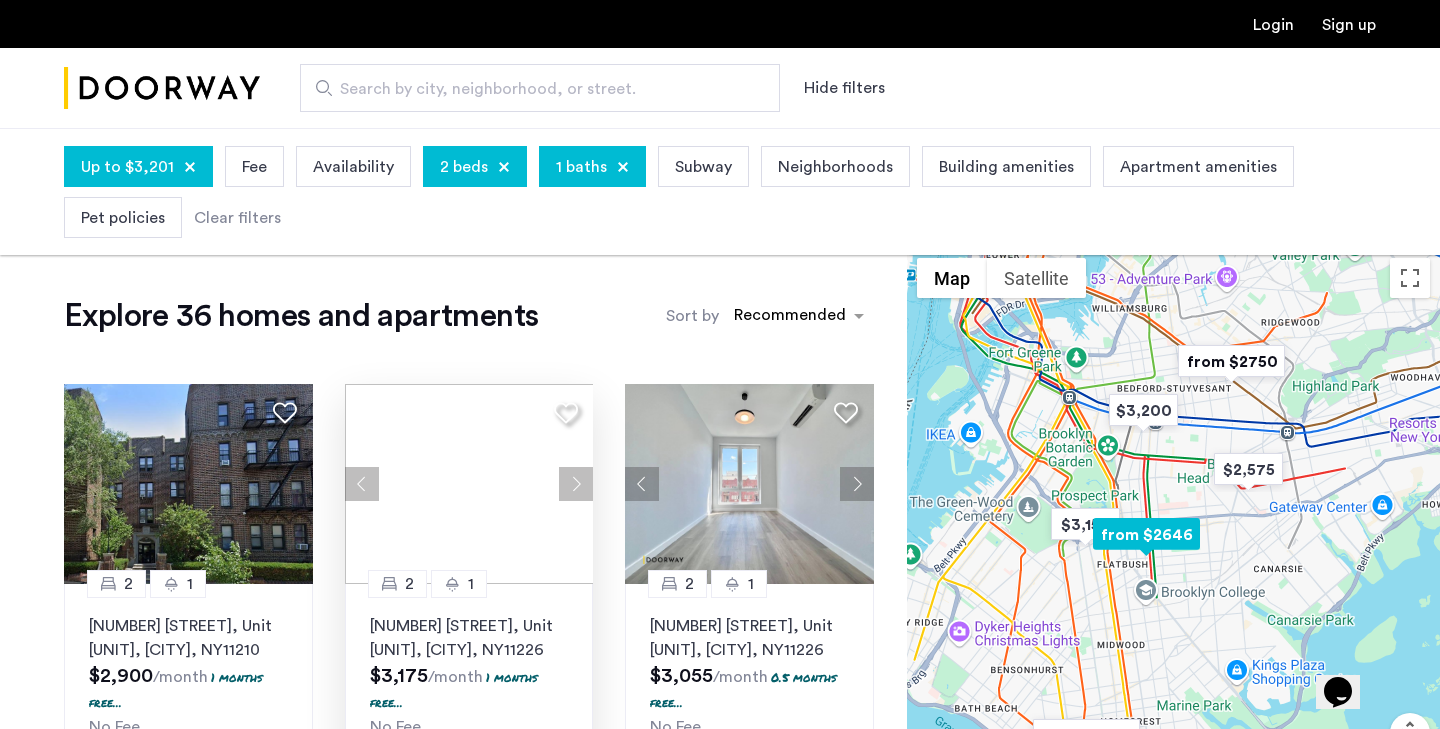 click 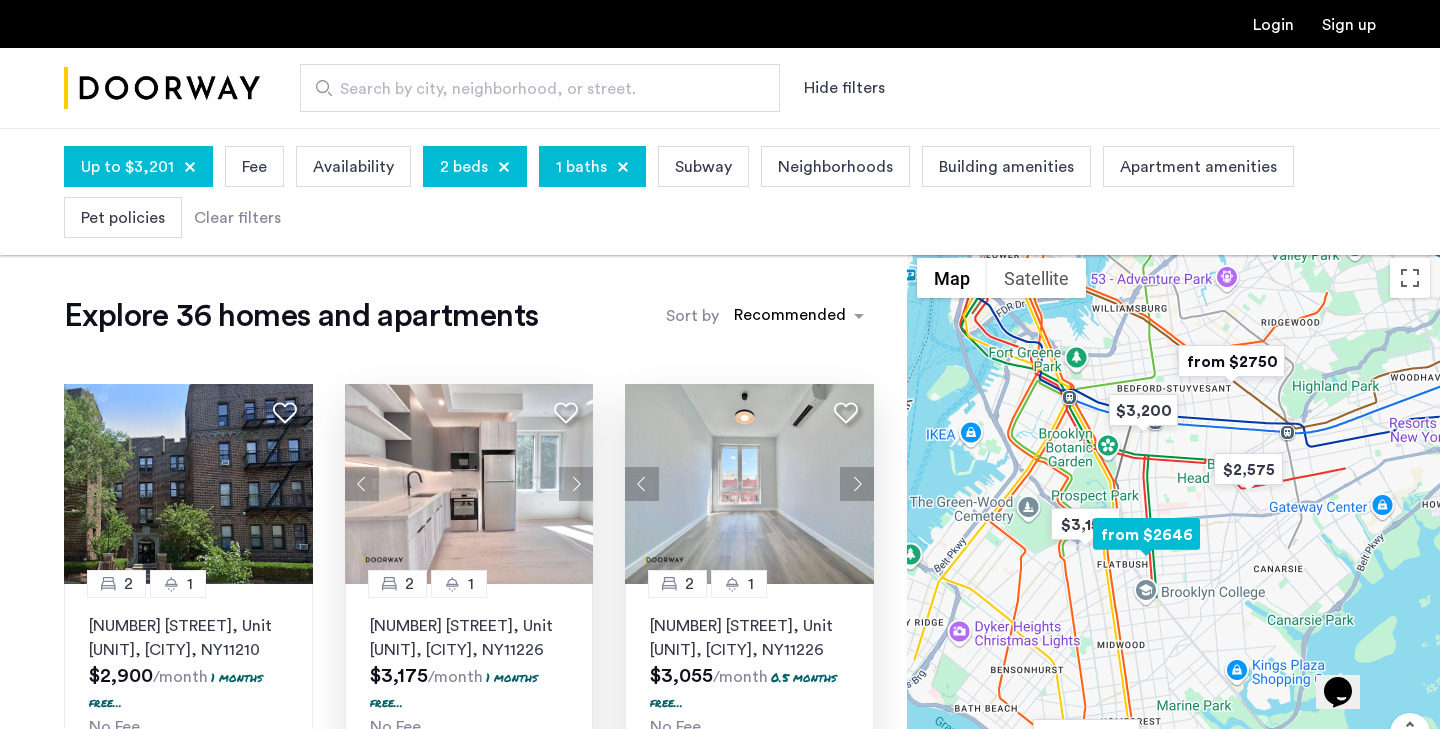 click 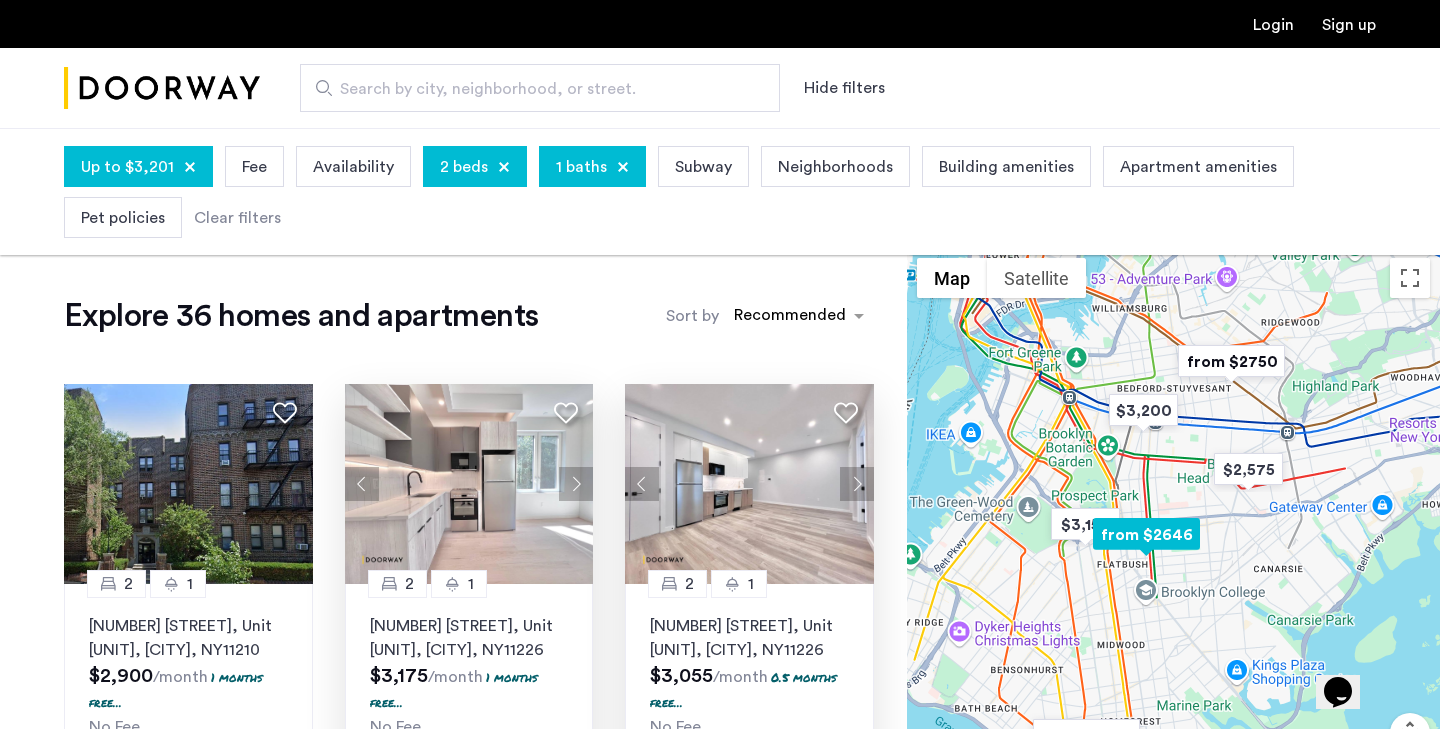 click 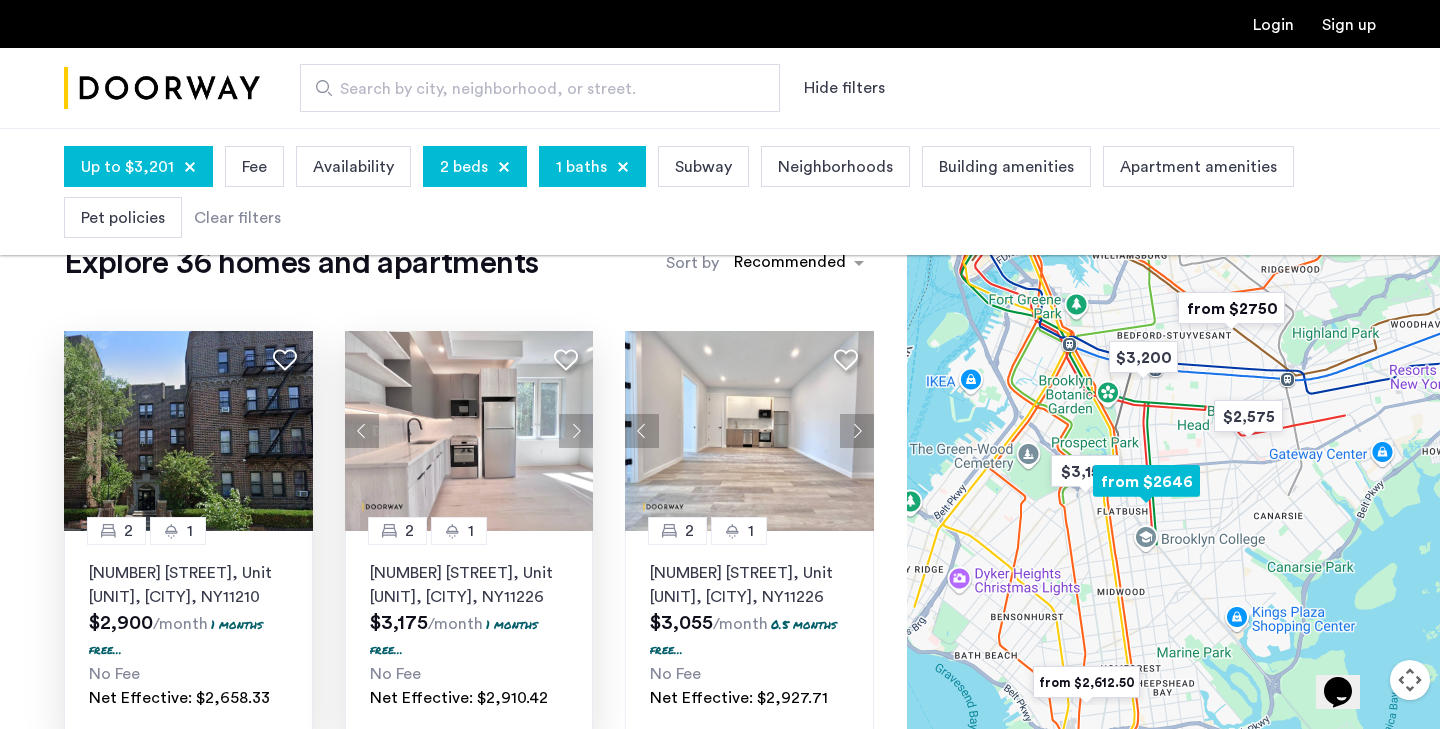 scroll, scrollTop: 72, scrollLeft: 0, axis: vertical 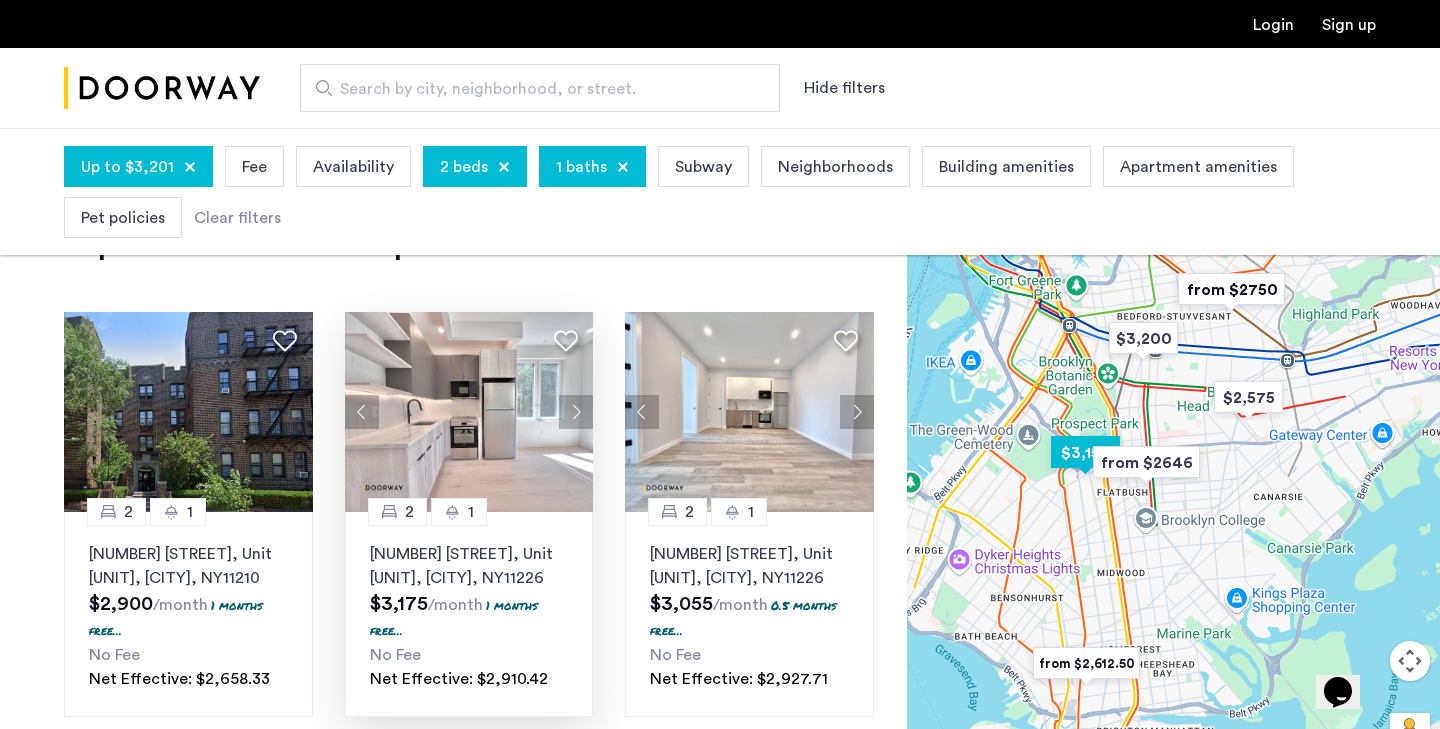 click at bounding box center (1085, 452) 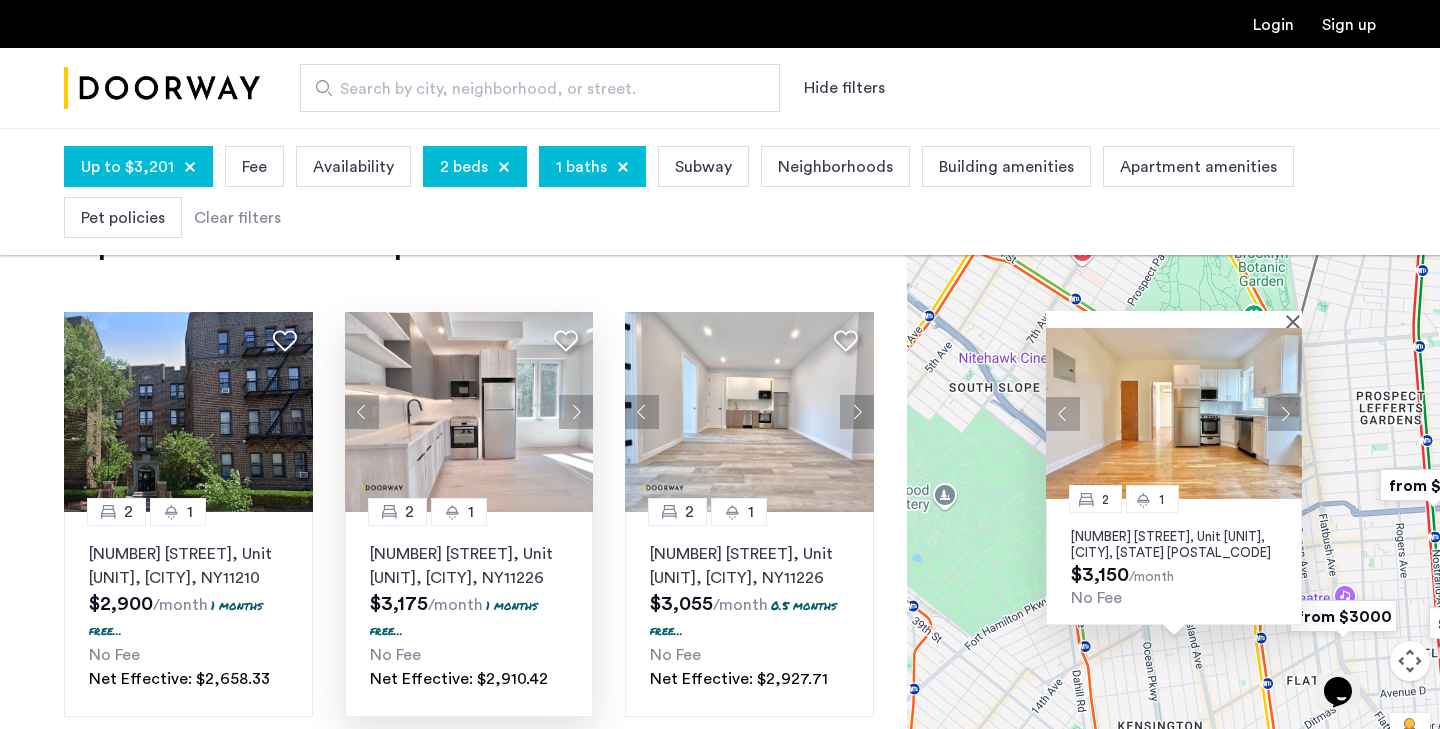 click at bounding box center [1285, 413] 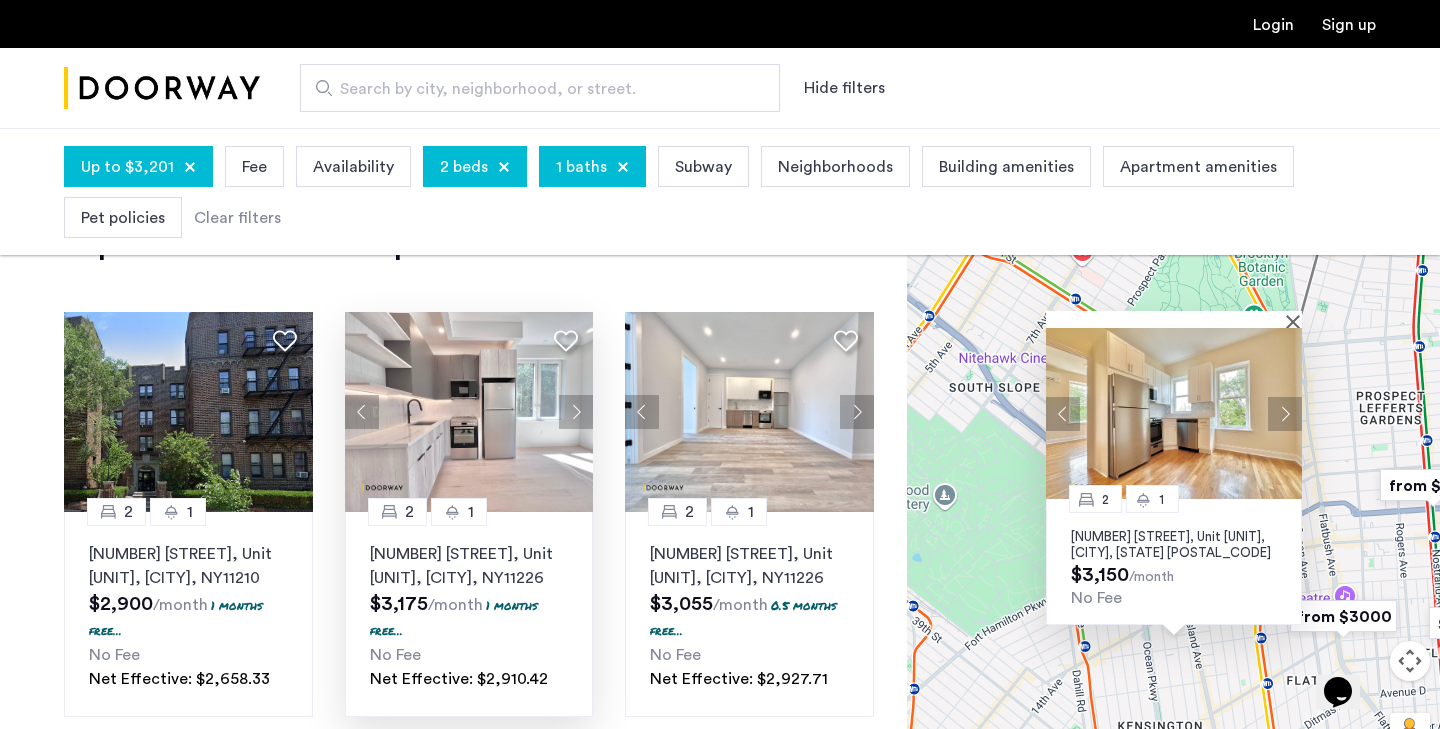 click at bounding box center (1285, 413) 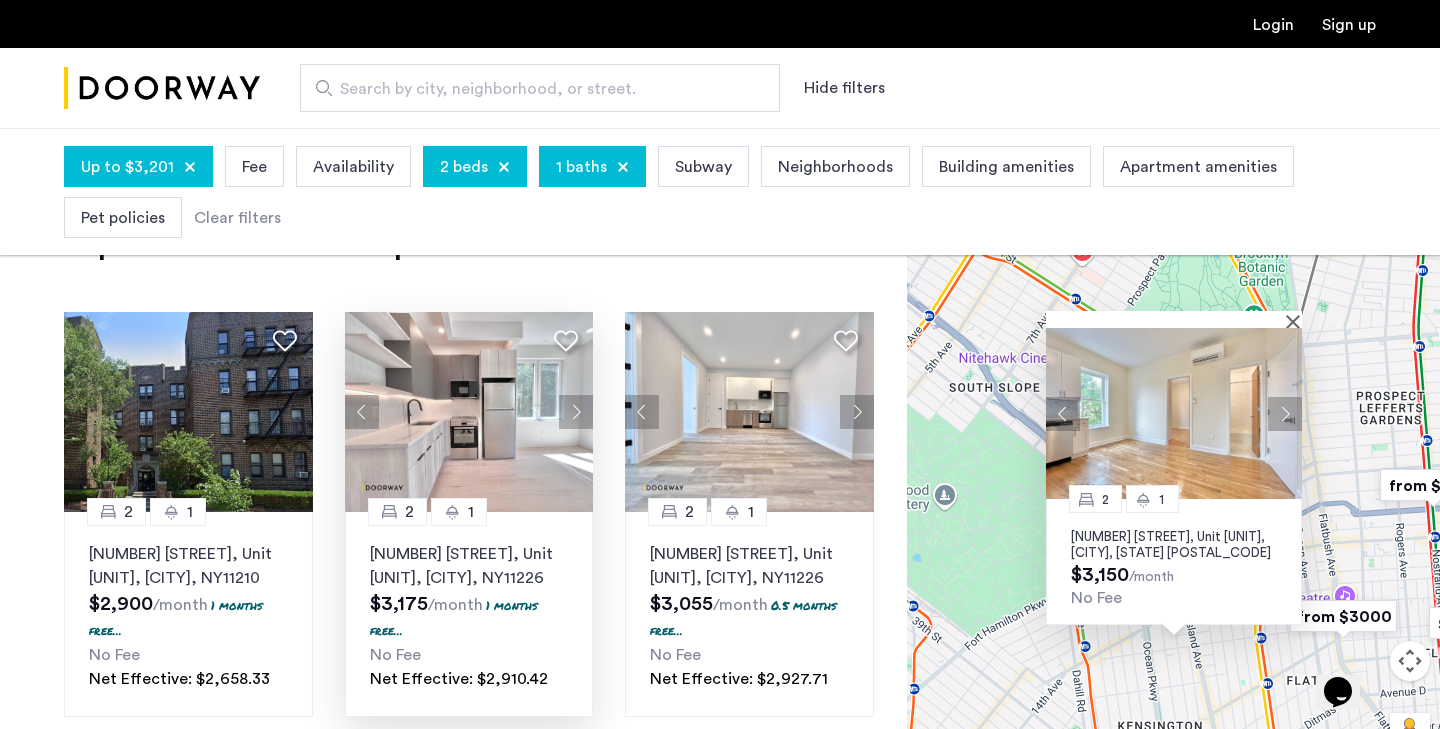 click at bounding box center [1285, 413] 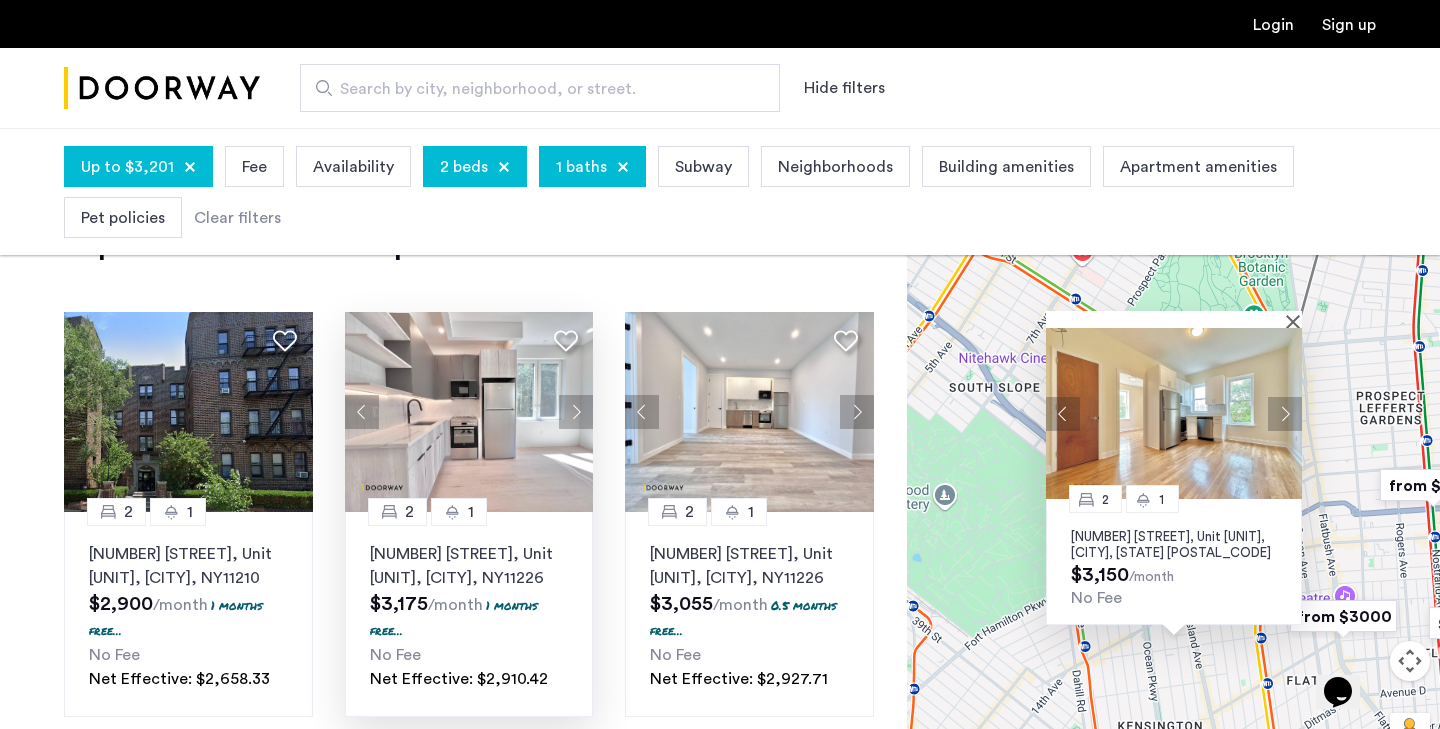 click at bounding box center (1285, 413) 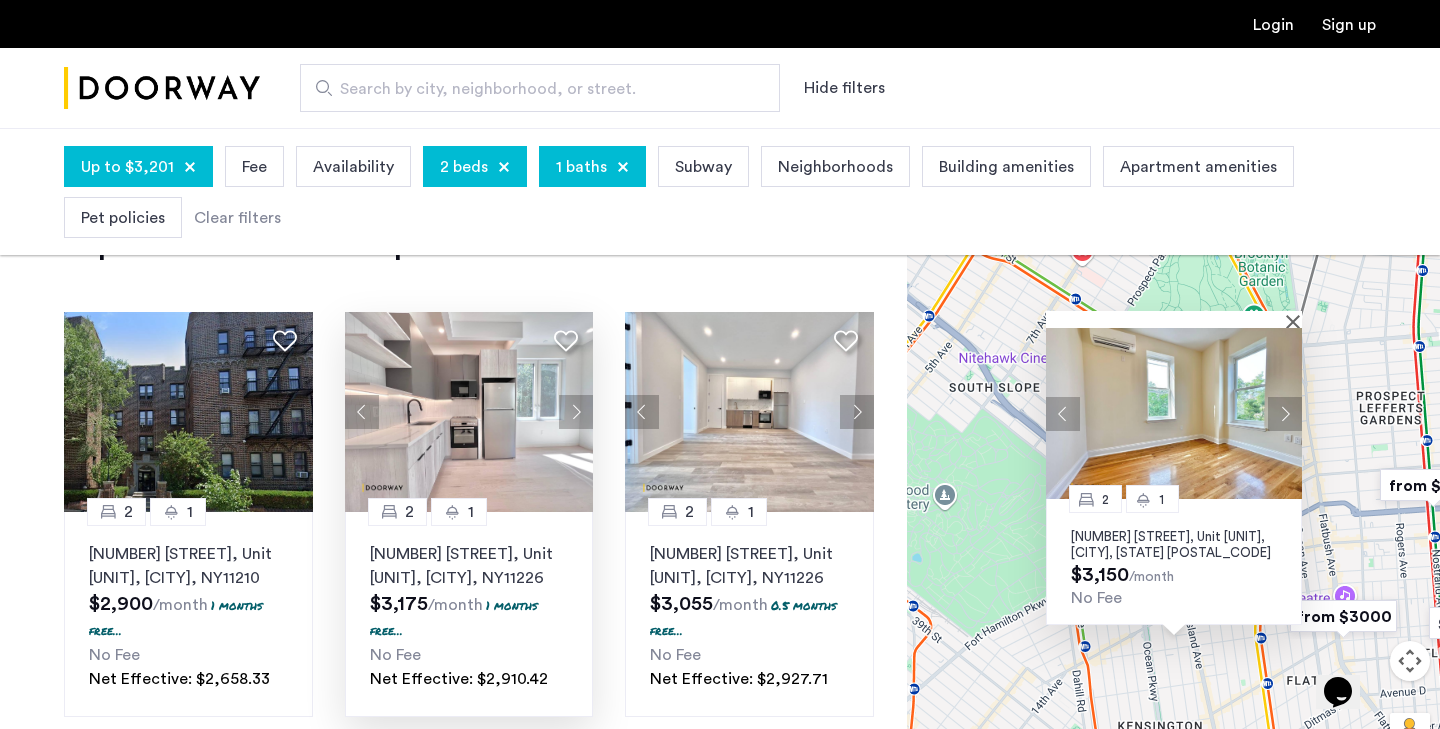 click at bounding box center (1285, 413) 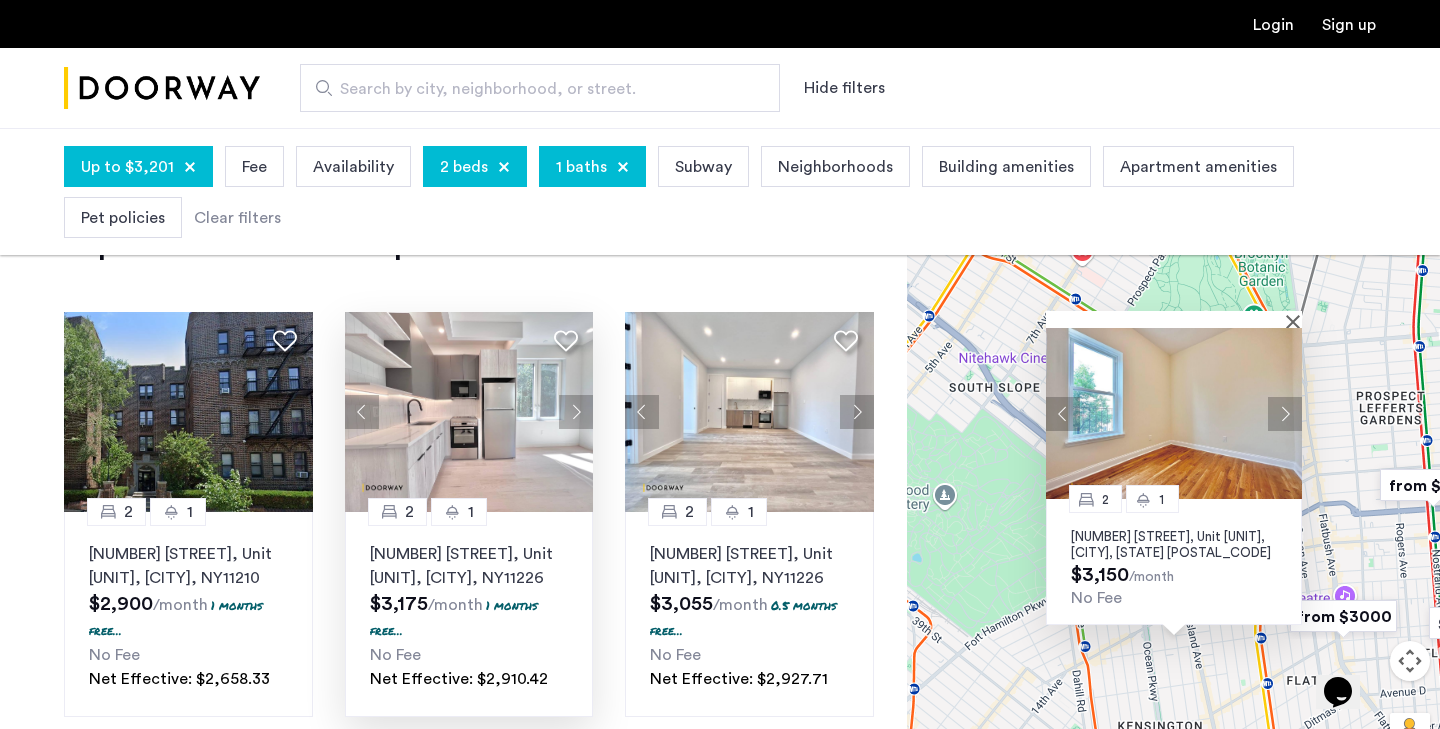 click at bounding box center [1285, 413] 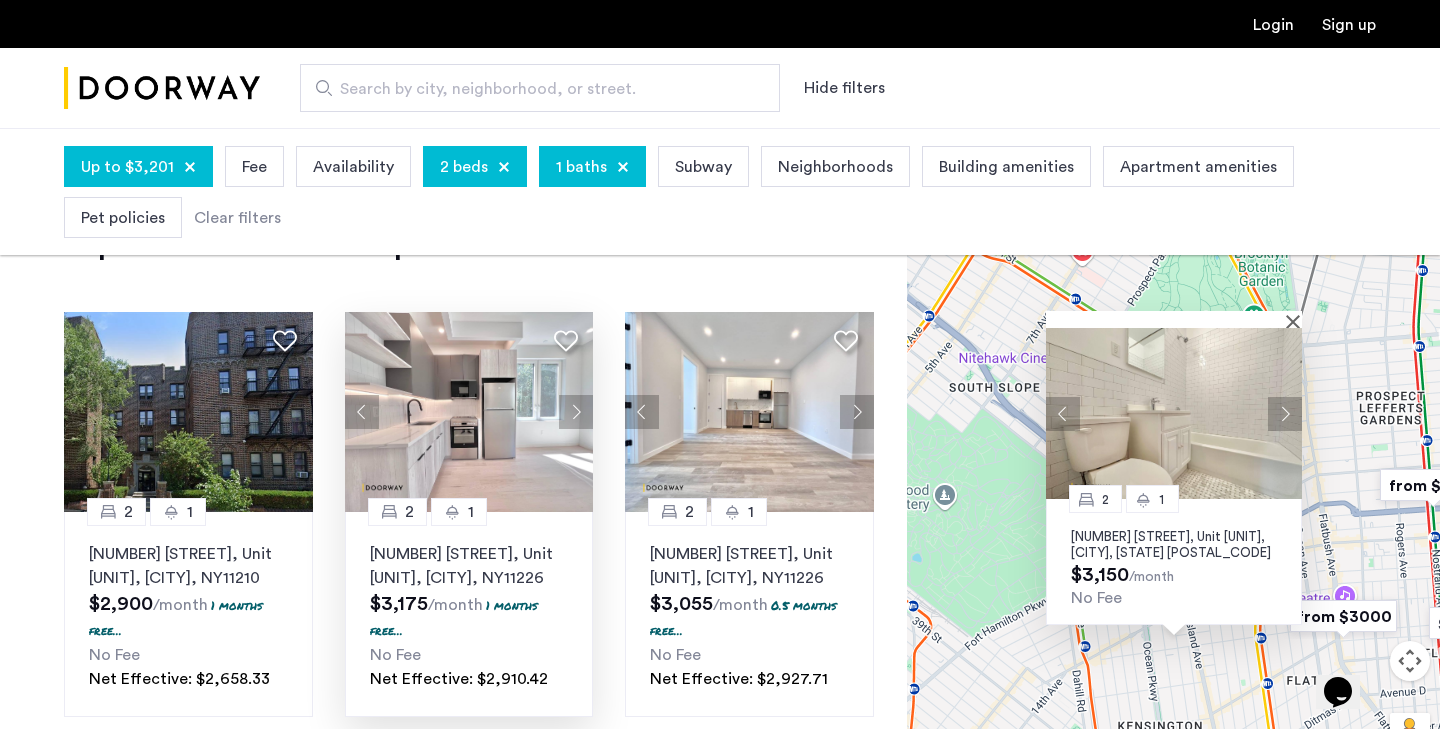 click at bounding box center (1285, 413) 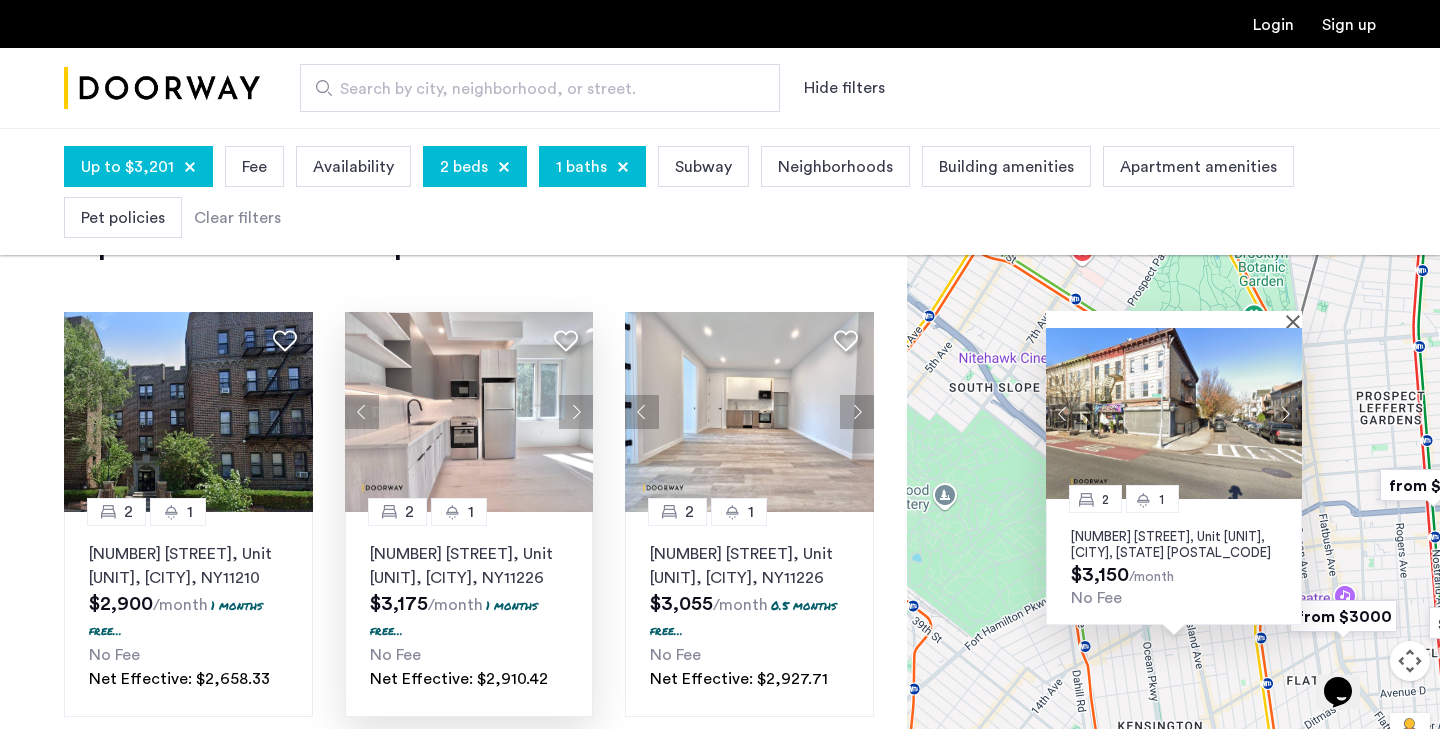 click at bounding box center [1285, 413] 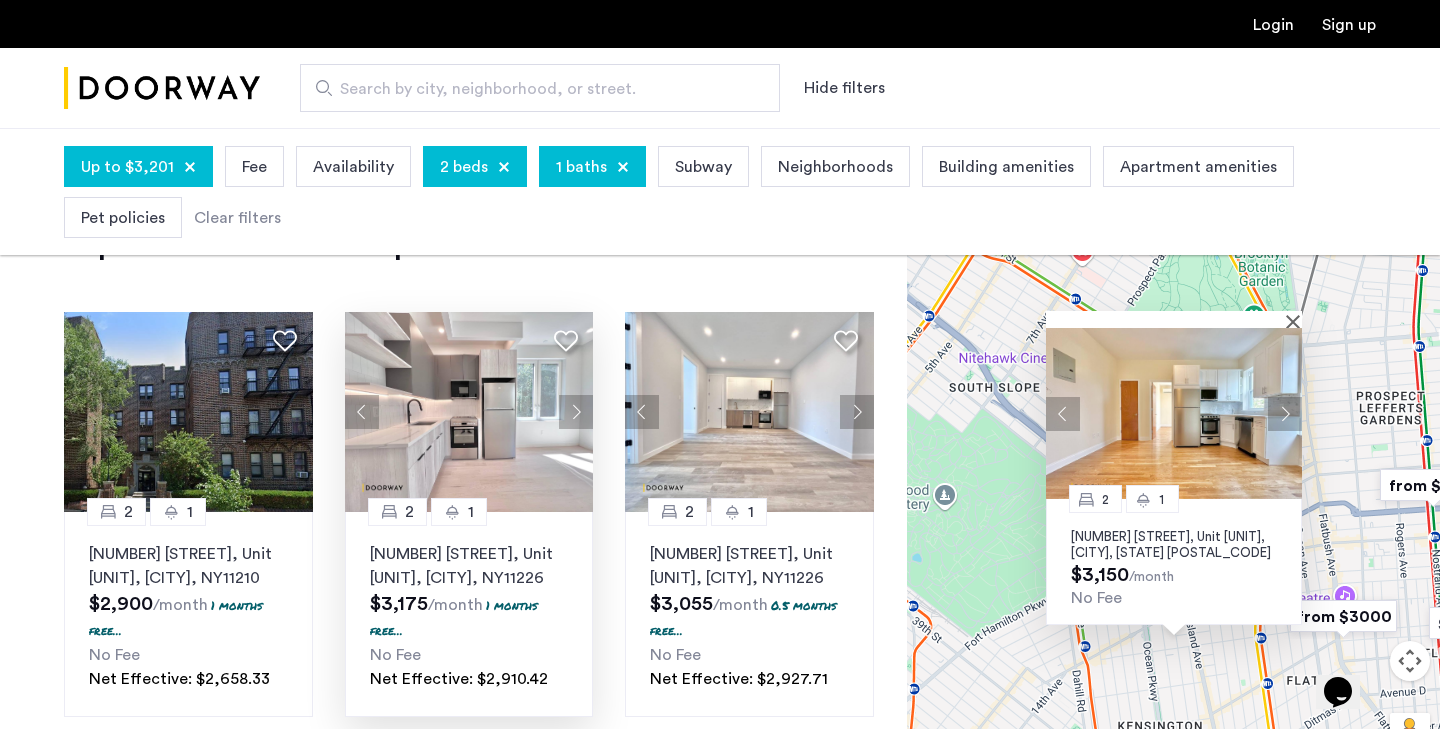 click on "2 1  743 Church Avenue, Unit 2R, Brooklyn, NY 11218  $3,150  /month No Fee" at bounding box center (1173, 476) 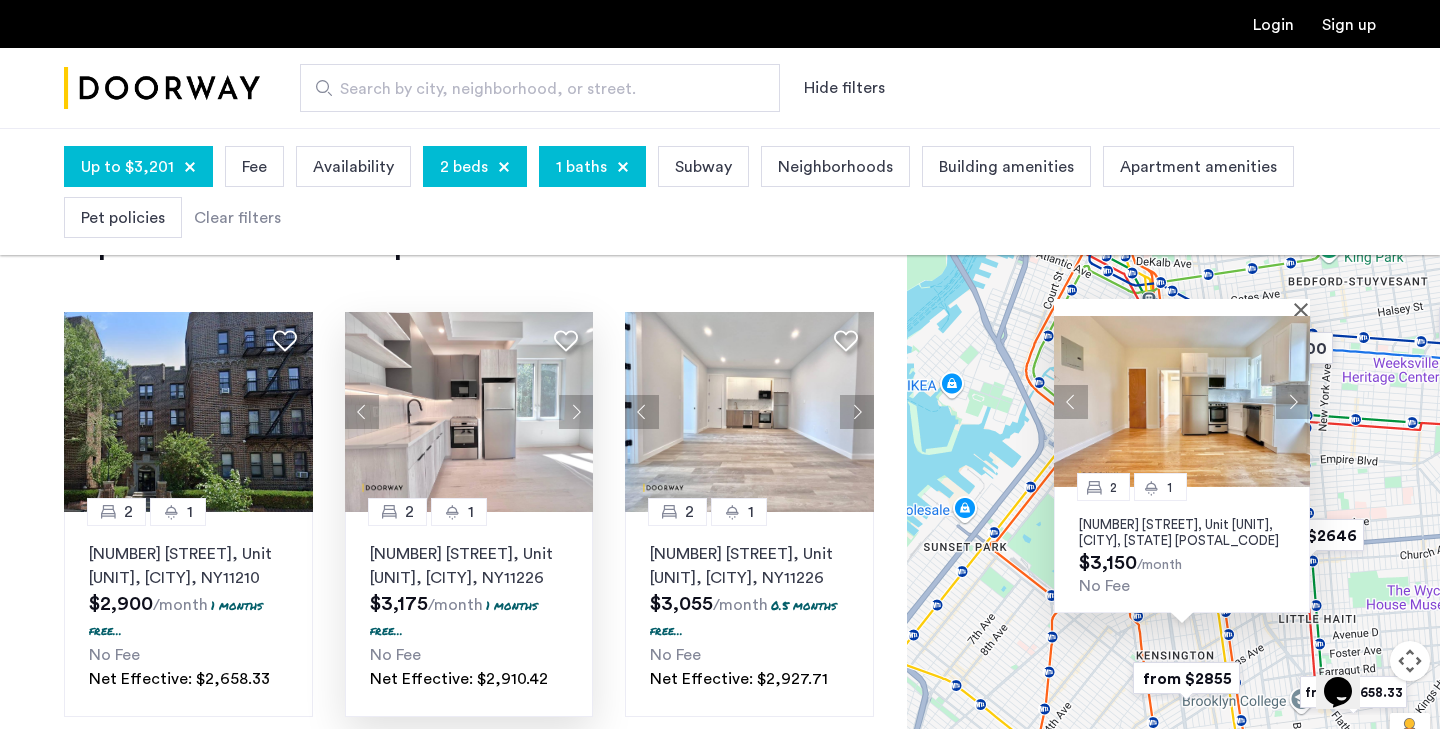 drag, startPoint x: 1147, startPoint y: 523, endPoint x: 1046, endPoint y: 650, distance: 162.26521 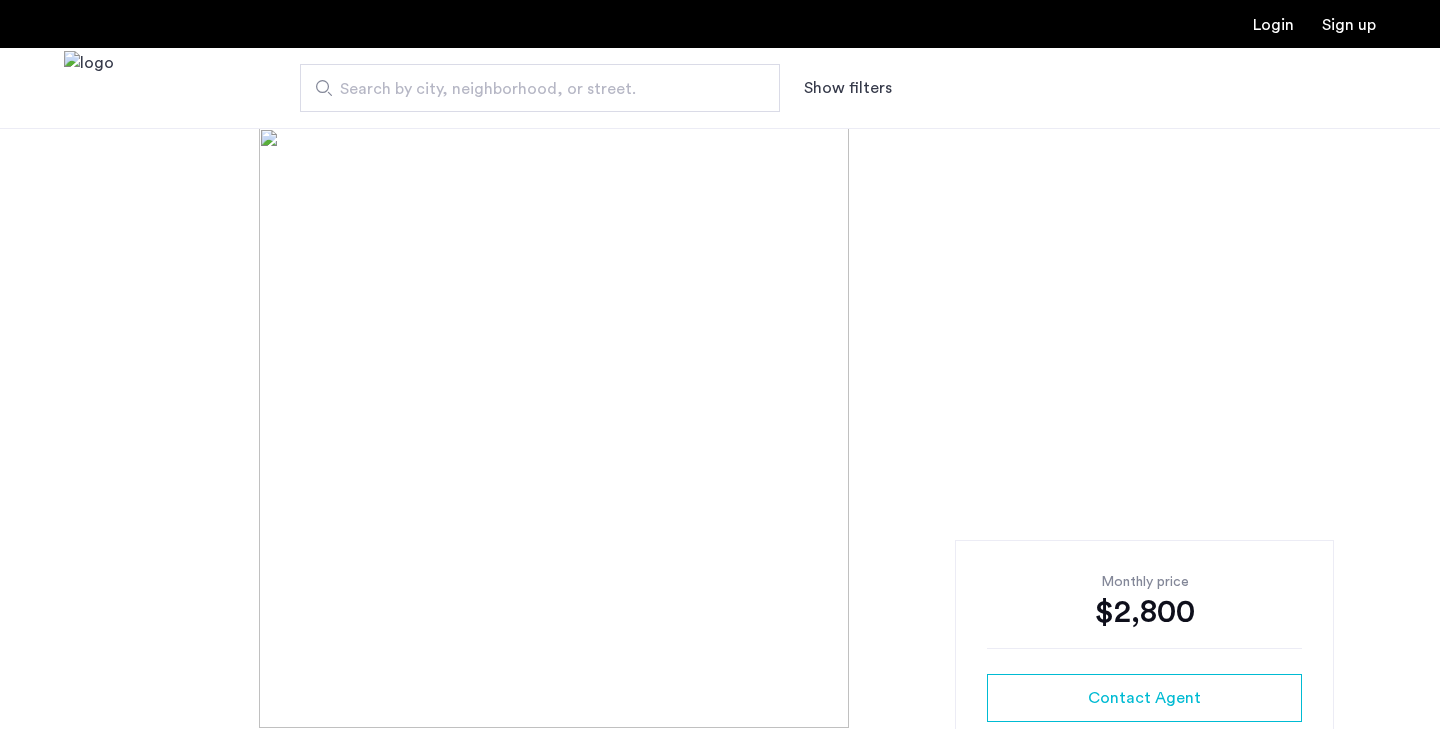 scroll, scrollTop: 0, scrollLeft: 0, axis: both 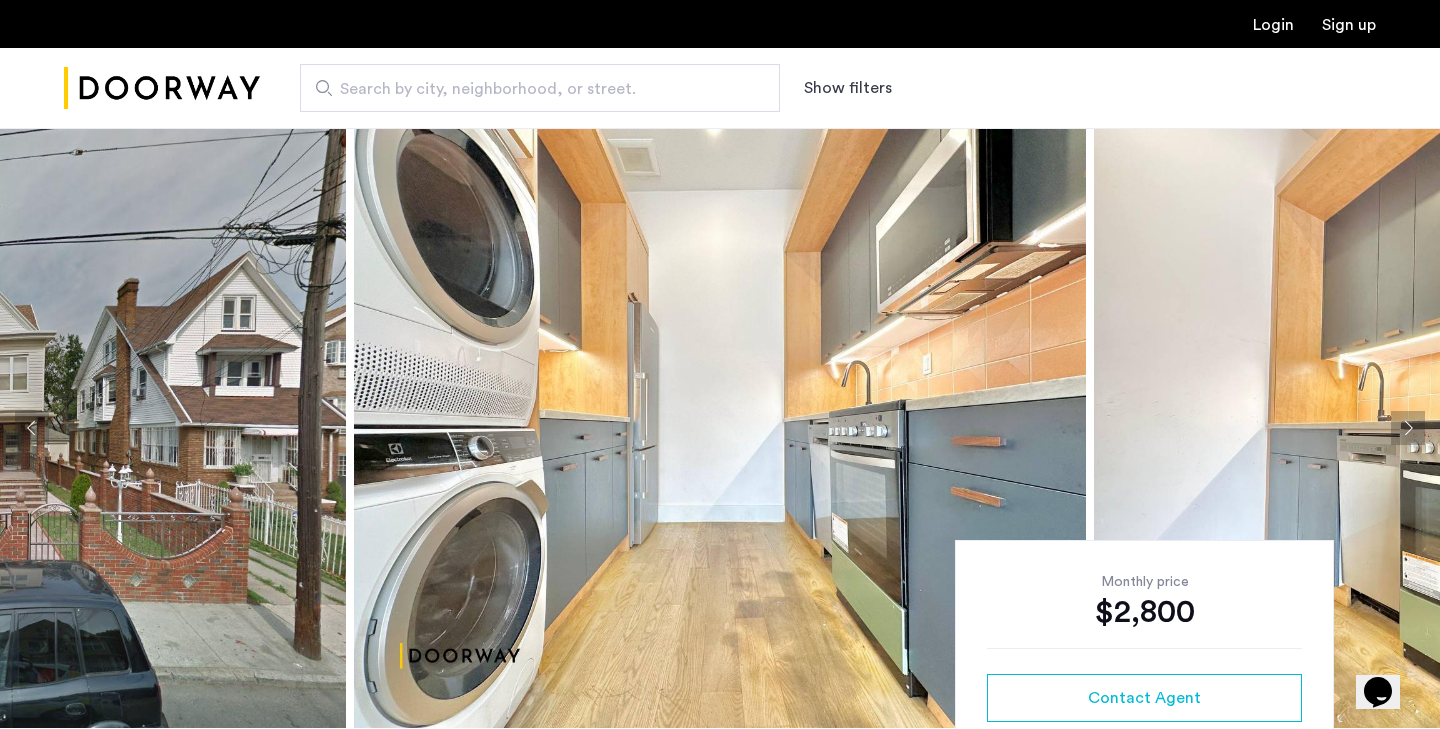 click 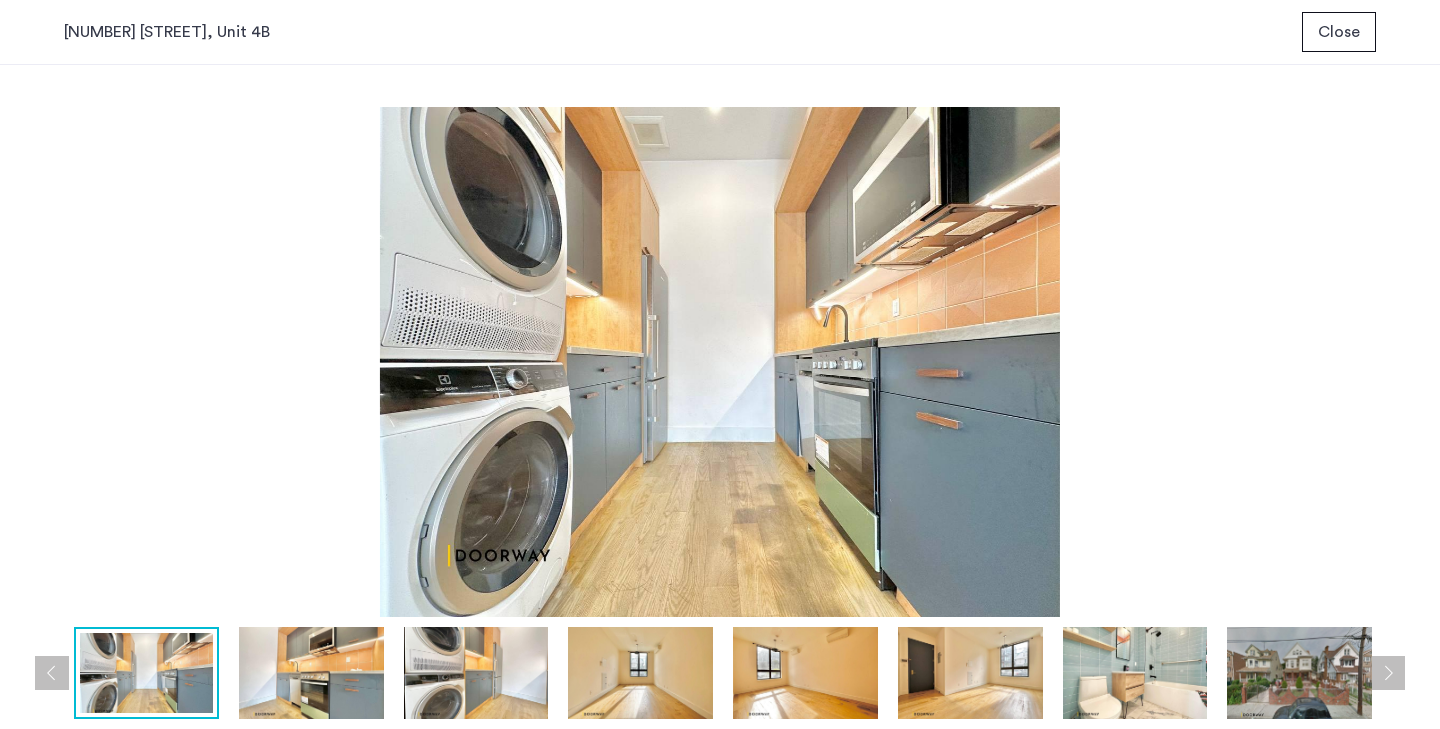 click at bounding box center (146, 673) 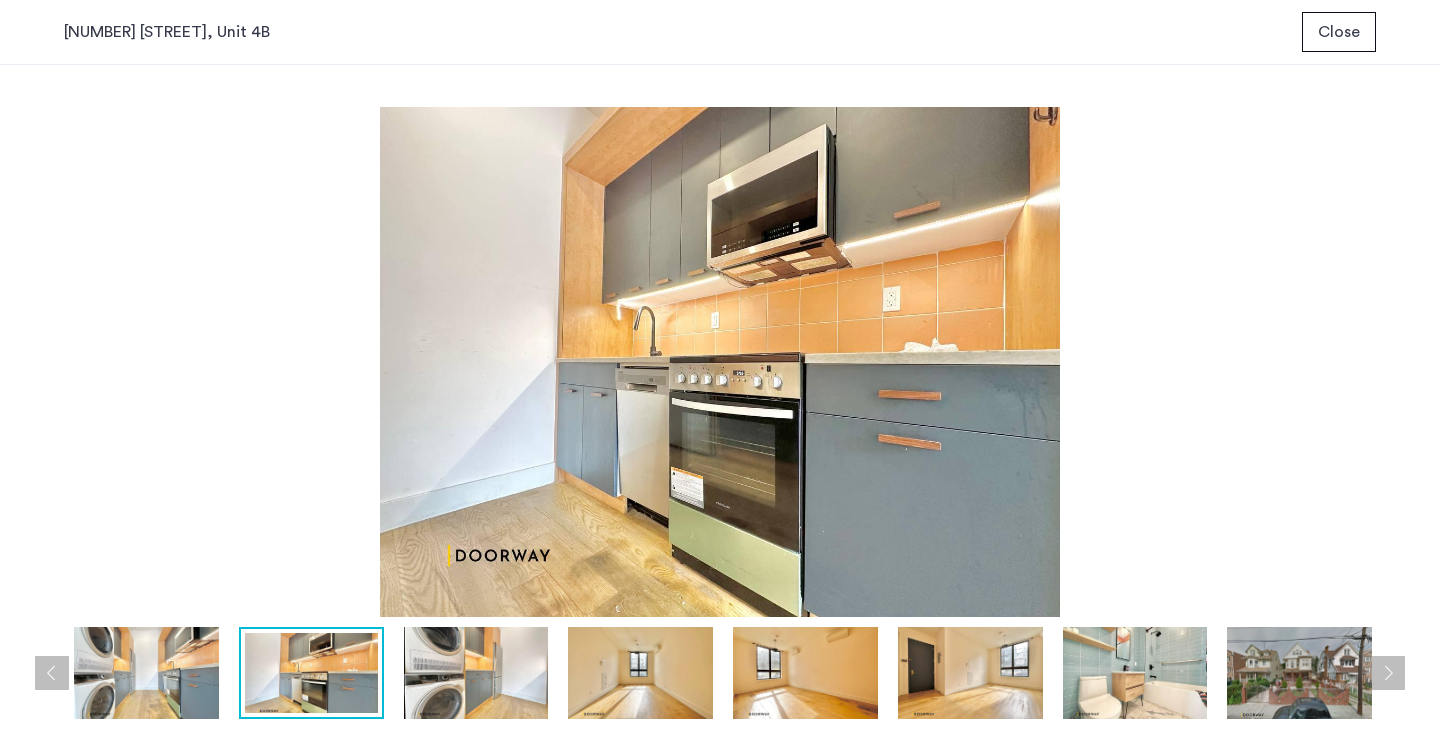 click at bounding box center [476, 673] 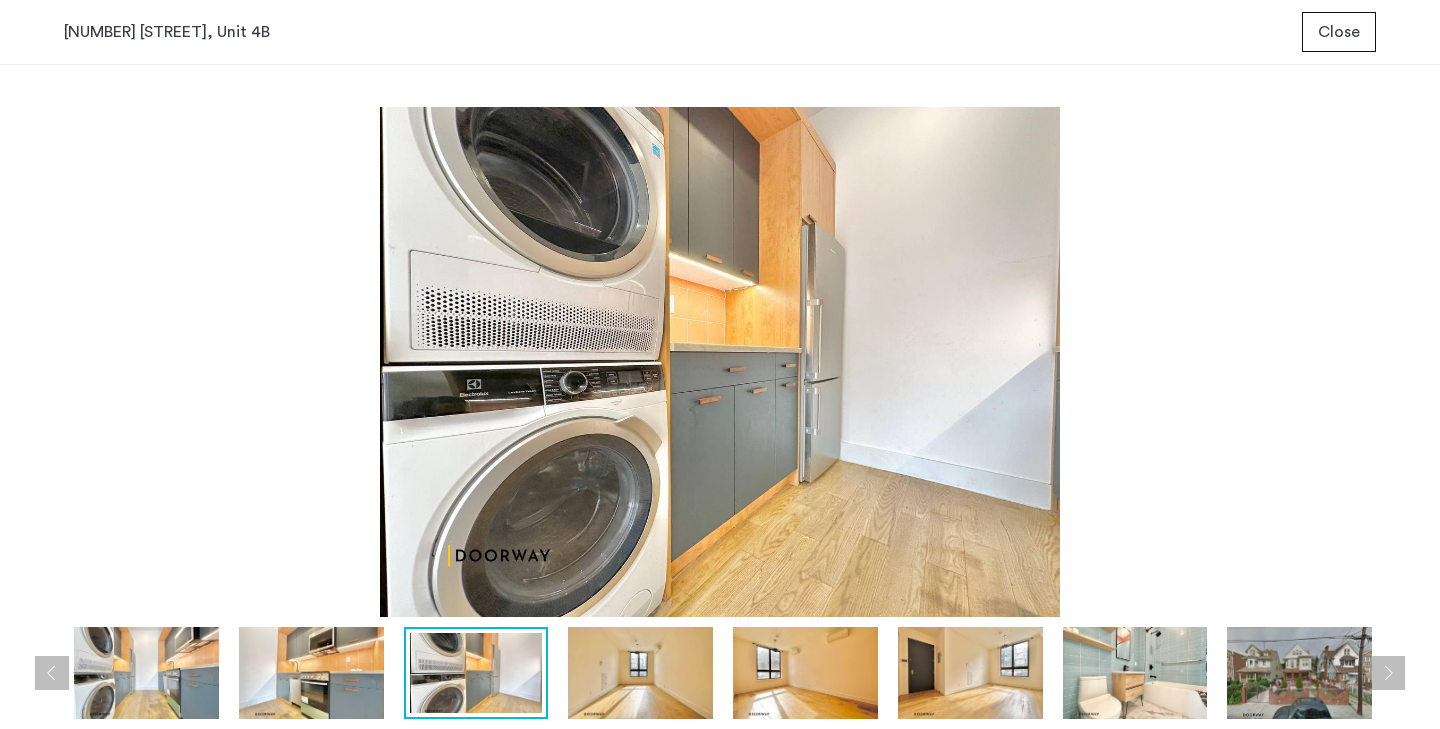 click at bounding box center (640, 673) 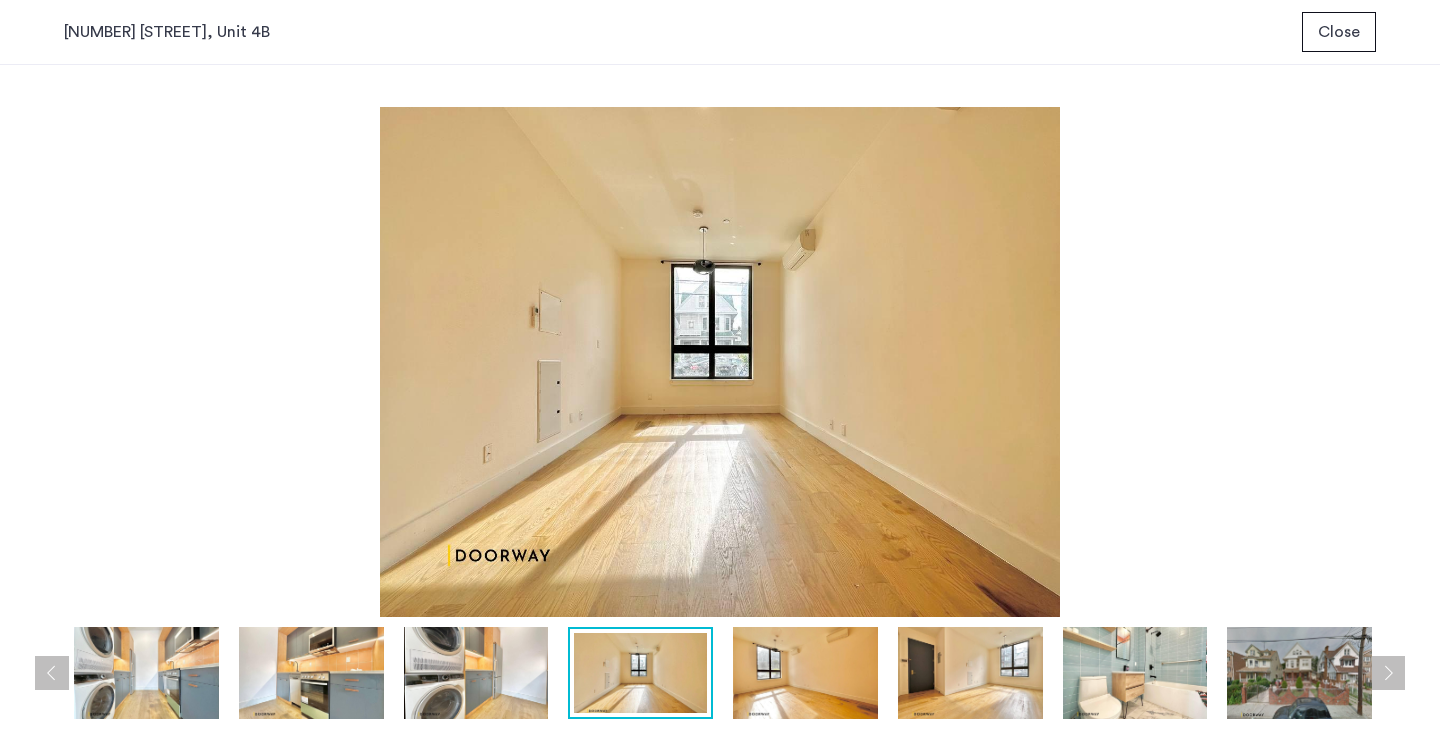 click at bounding box center [805, 673] 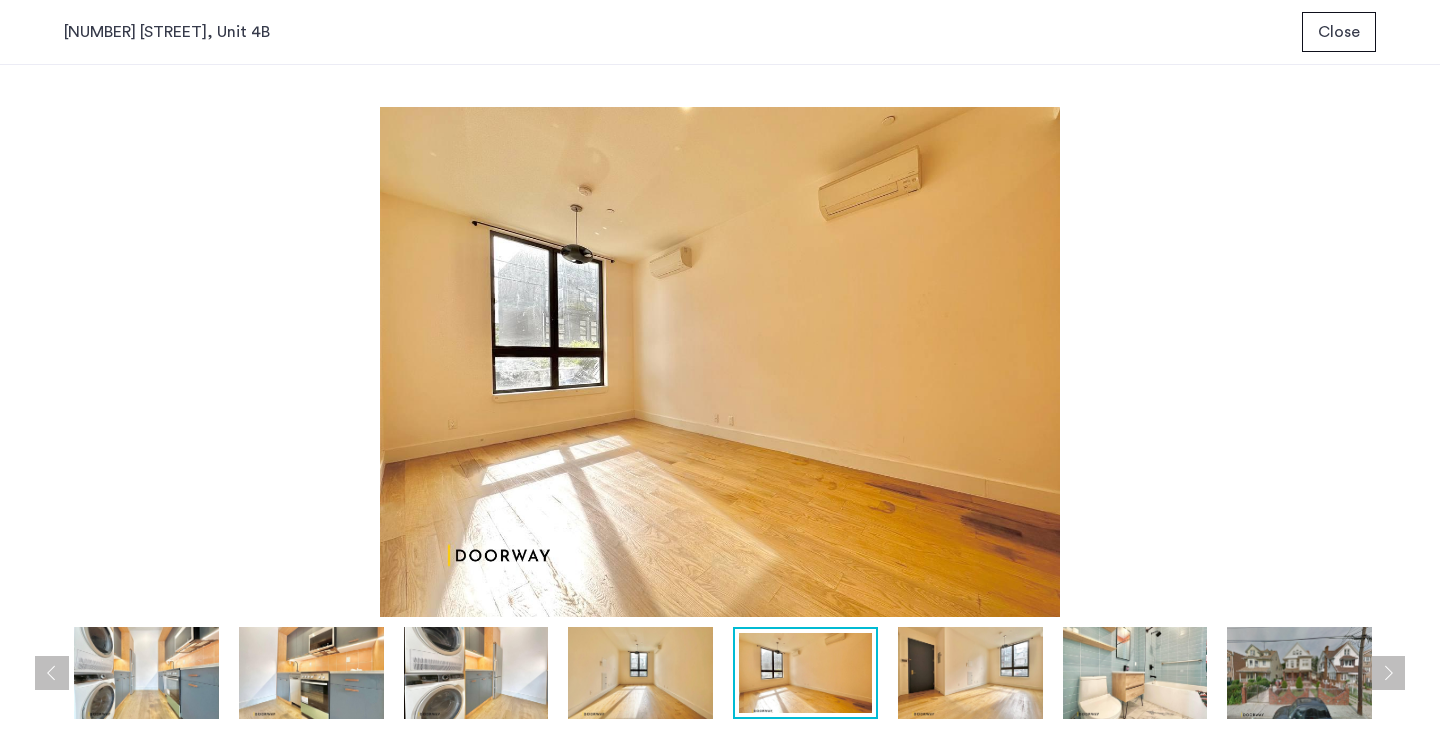 click at bounding box center (970, 673) 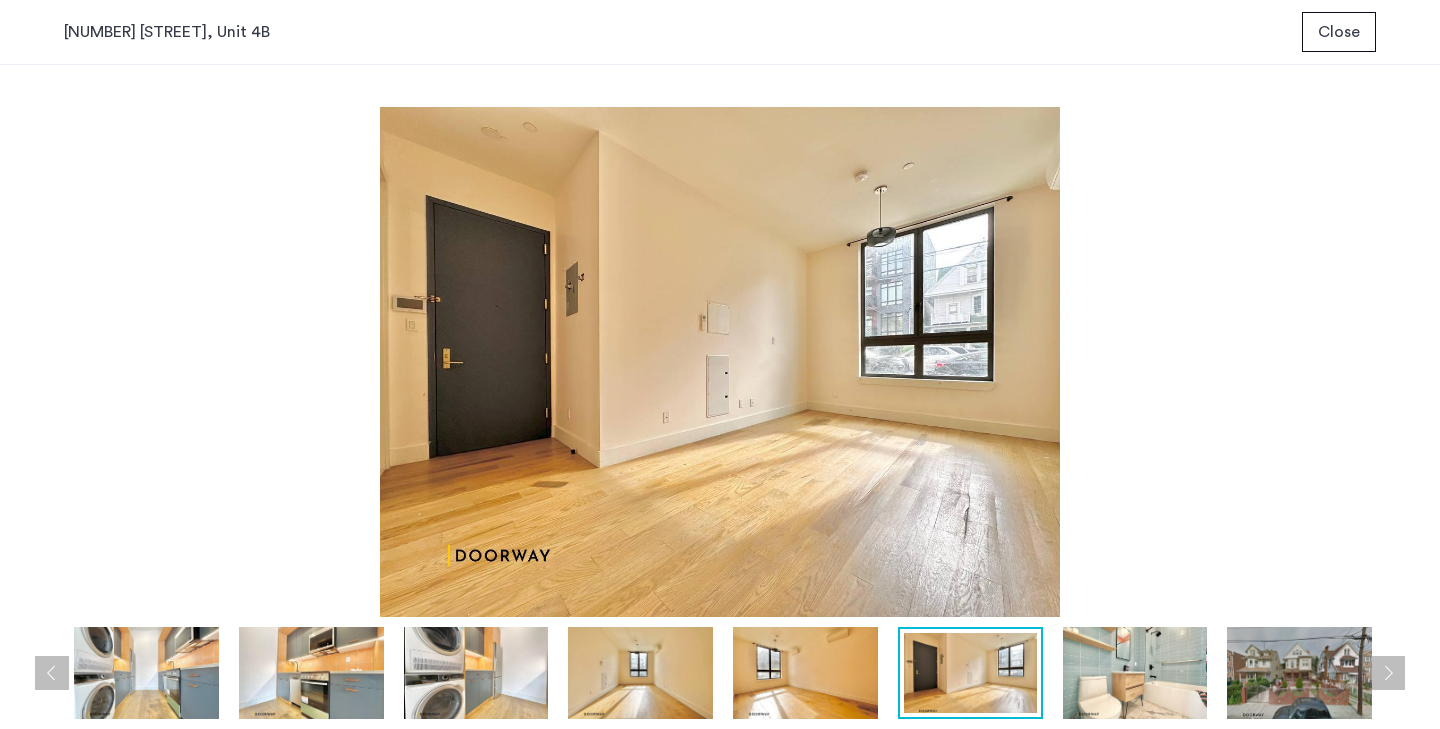 click at bounding box center (1135, 673) 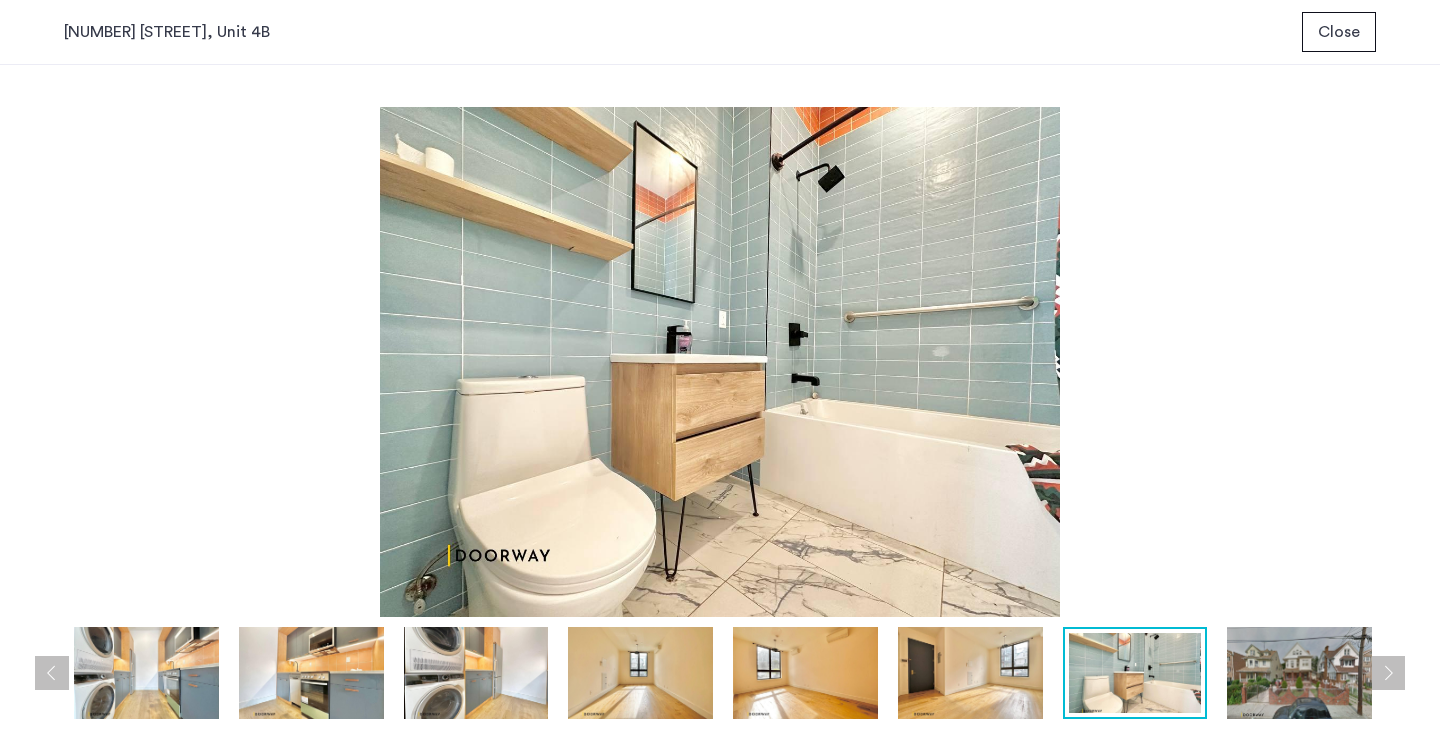 click at bounding box center (1299, 673) 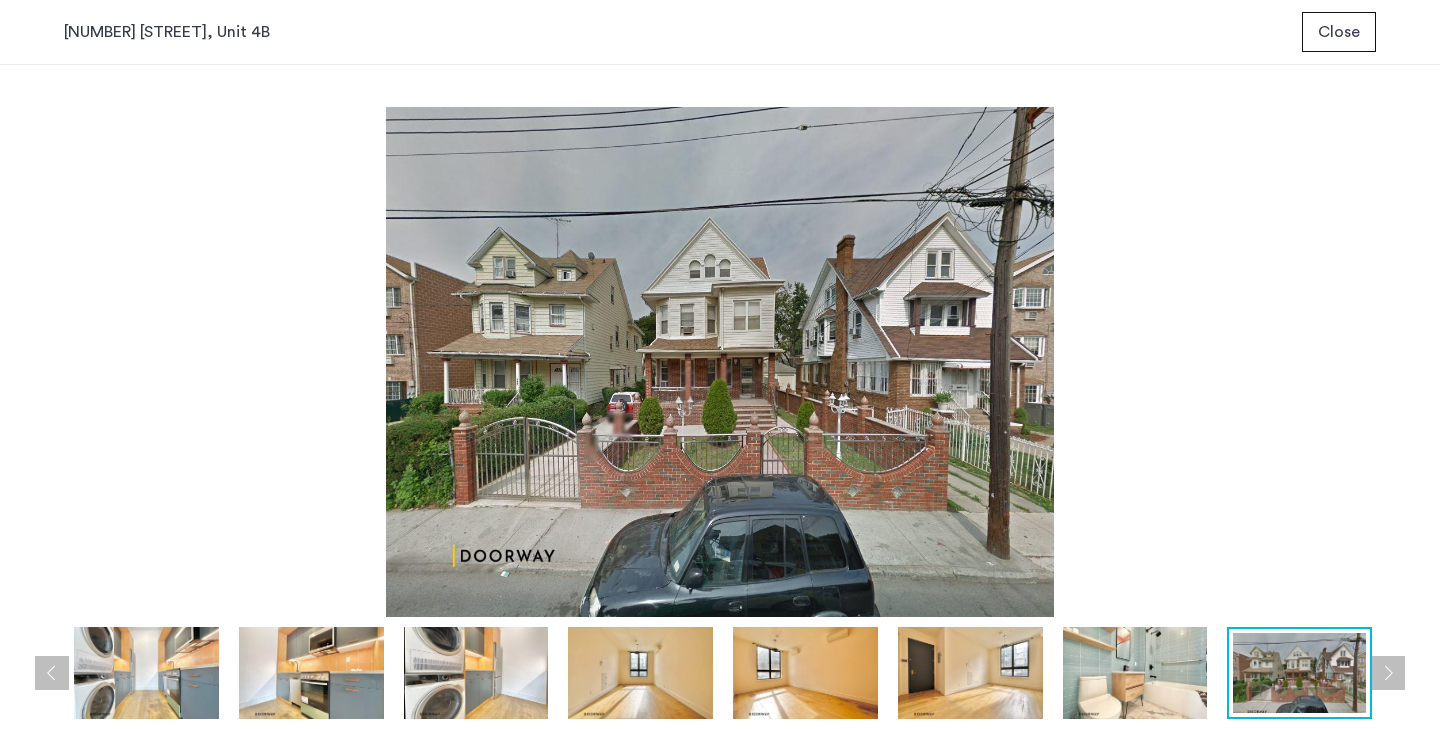 click at bounding box center (1388, 673) 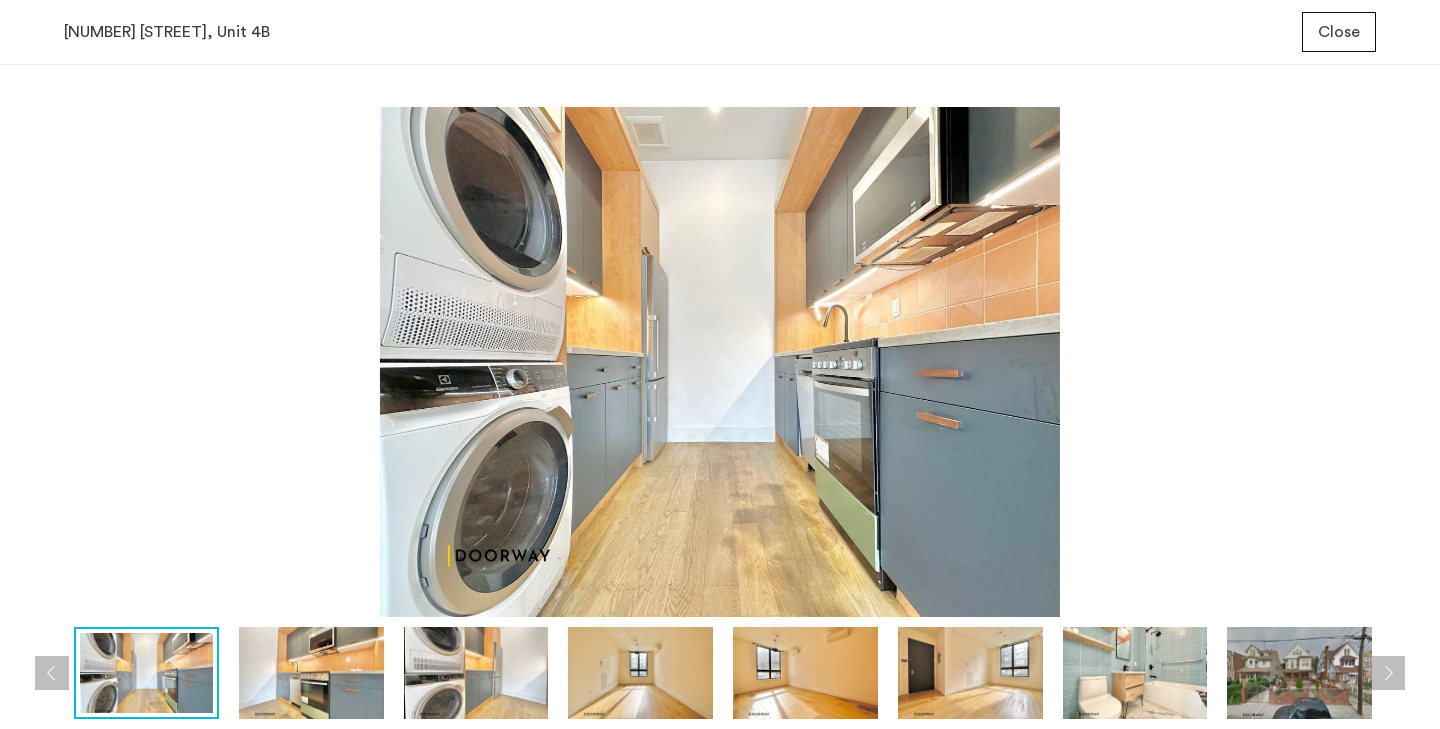 click at bounding box center (1388, 673) 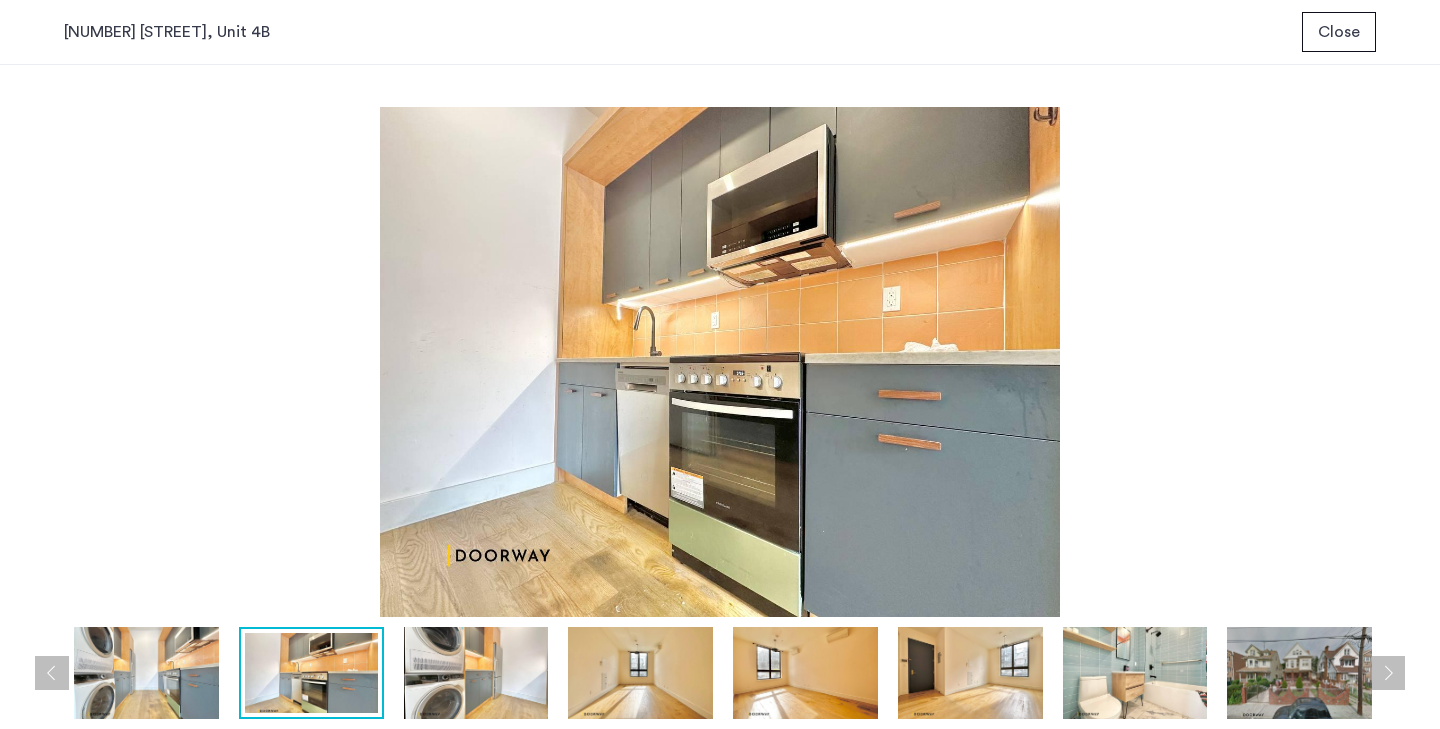 click at bounding box center (1388, 673) 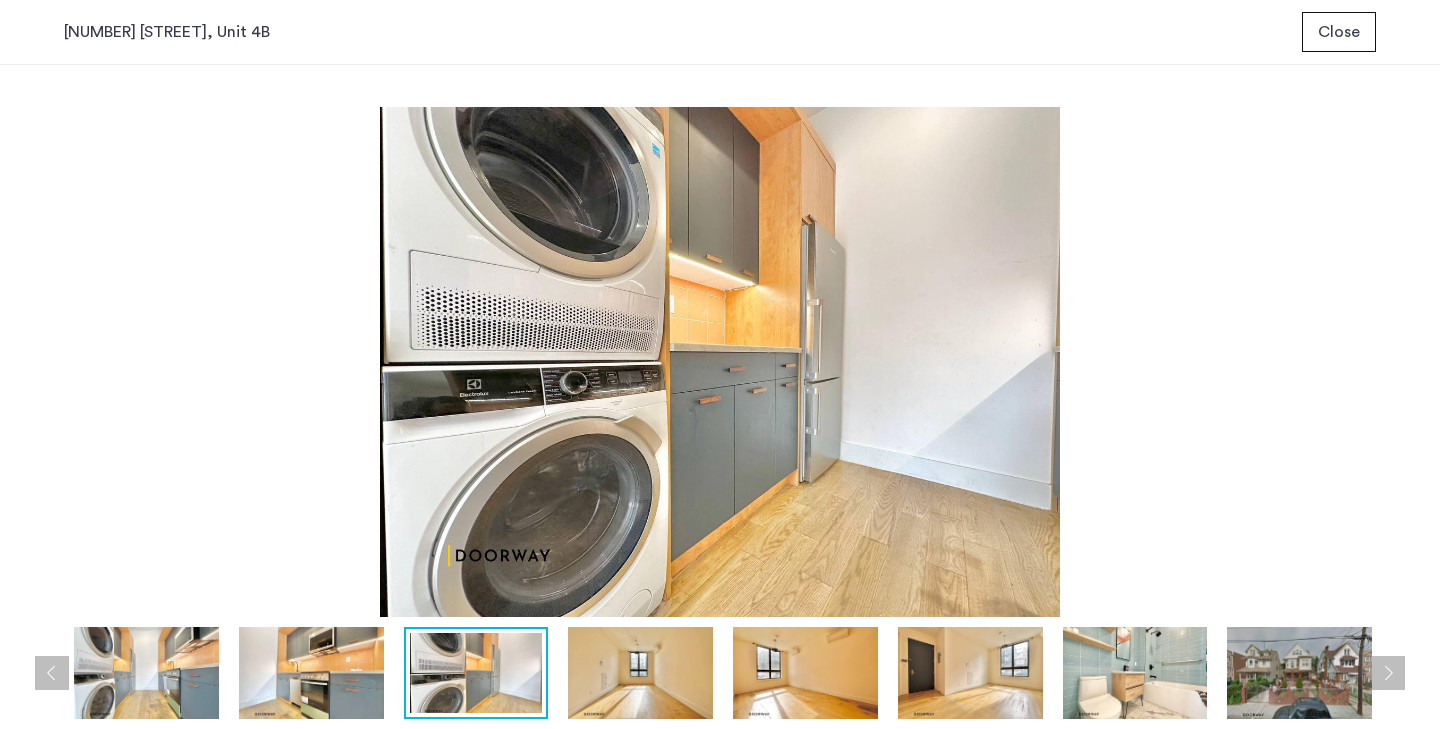 click on "Close" at bounding box center [1339, 32] 